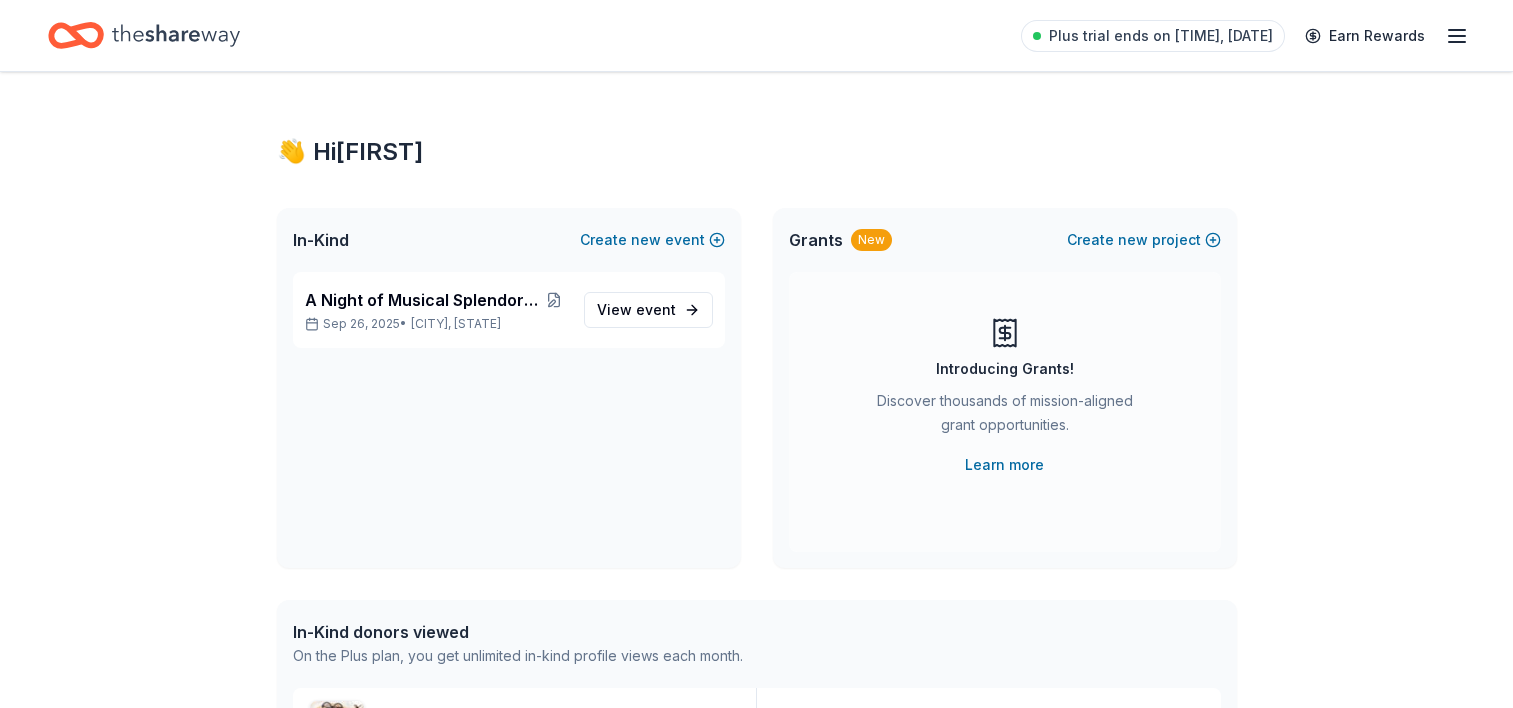 scroll, scrollTop: 494, scrollLeft: 0, axis: vertical 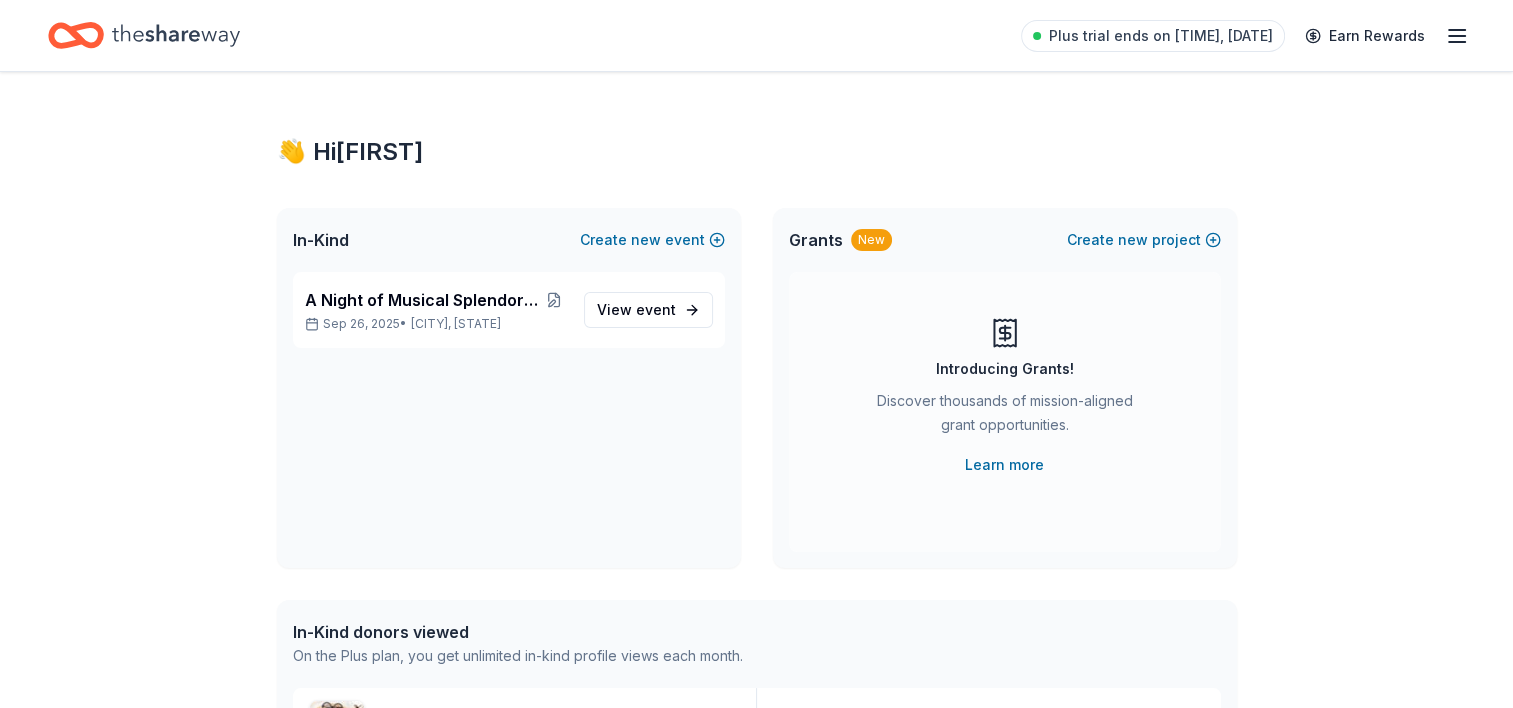 click 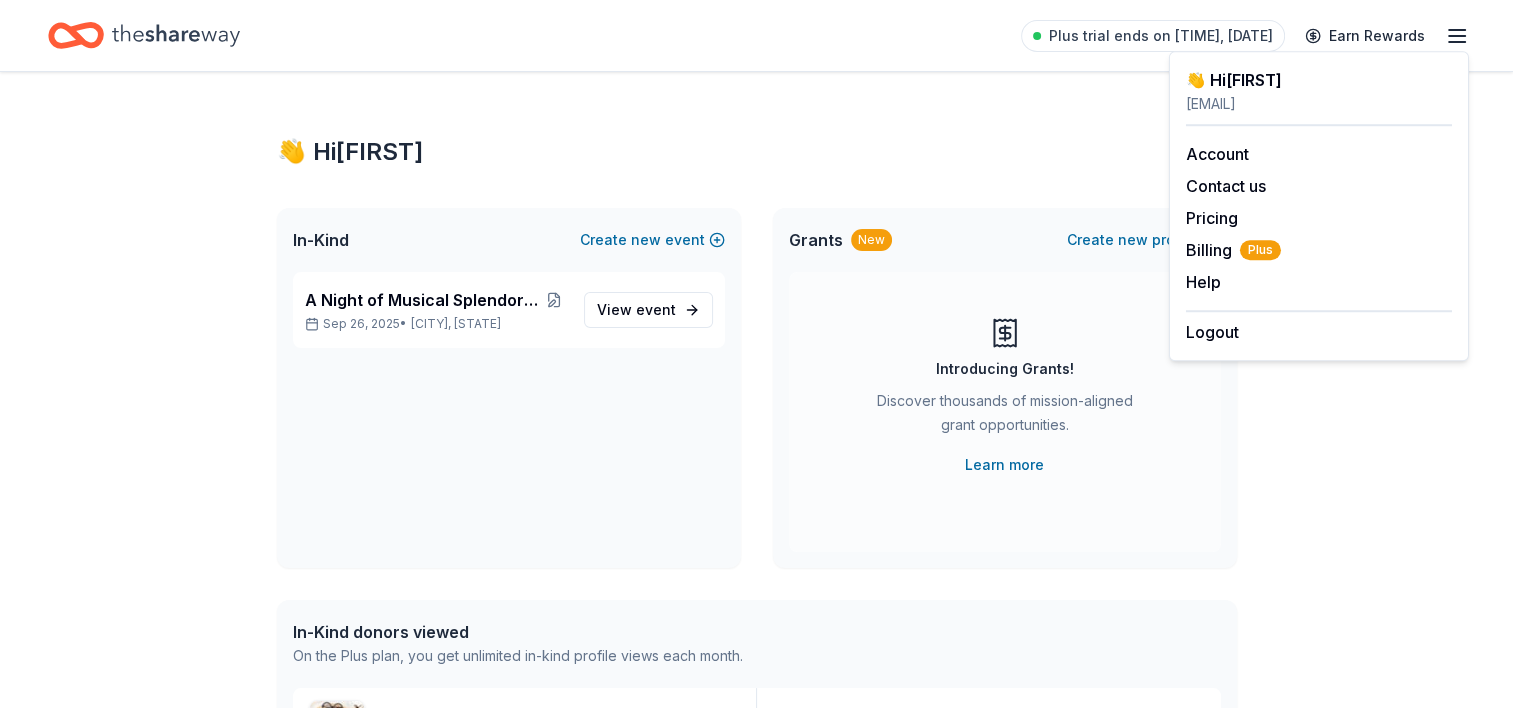 click on "👋 Hi  Christina In-Kind Create  new  event   A Night of Musical Splendor - Fall Fundraiser Sep 26, 2025  •  Coeur d'Alene, ID View   event   Grants New Create  new  project   Introducing Grants! Discover thousands of mission-aligned grant opportunities. Learn more In-Kind donors viewed On the Plus plan, you get unlimited in-kind profile views each month. Oriental Trading 4.8 Donation depends on request PRP Wine International New Two in-home wine sampling gift certificates CookinGenie 5.0 One $200 gift card Gourmet Gift Baskets 4.5 Gift basket(s) Costco 4.6 Monetary grants, no greater than 10% of program's overall budget  Grants viewed On the Plus plan, you get 5 grant profile views each month. You have not yet viewed any  grant  profiles this month. Create a new  project   to view  grants ." at bounding box center (756, 770) 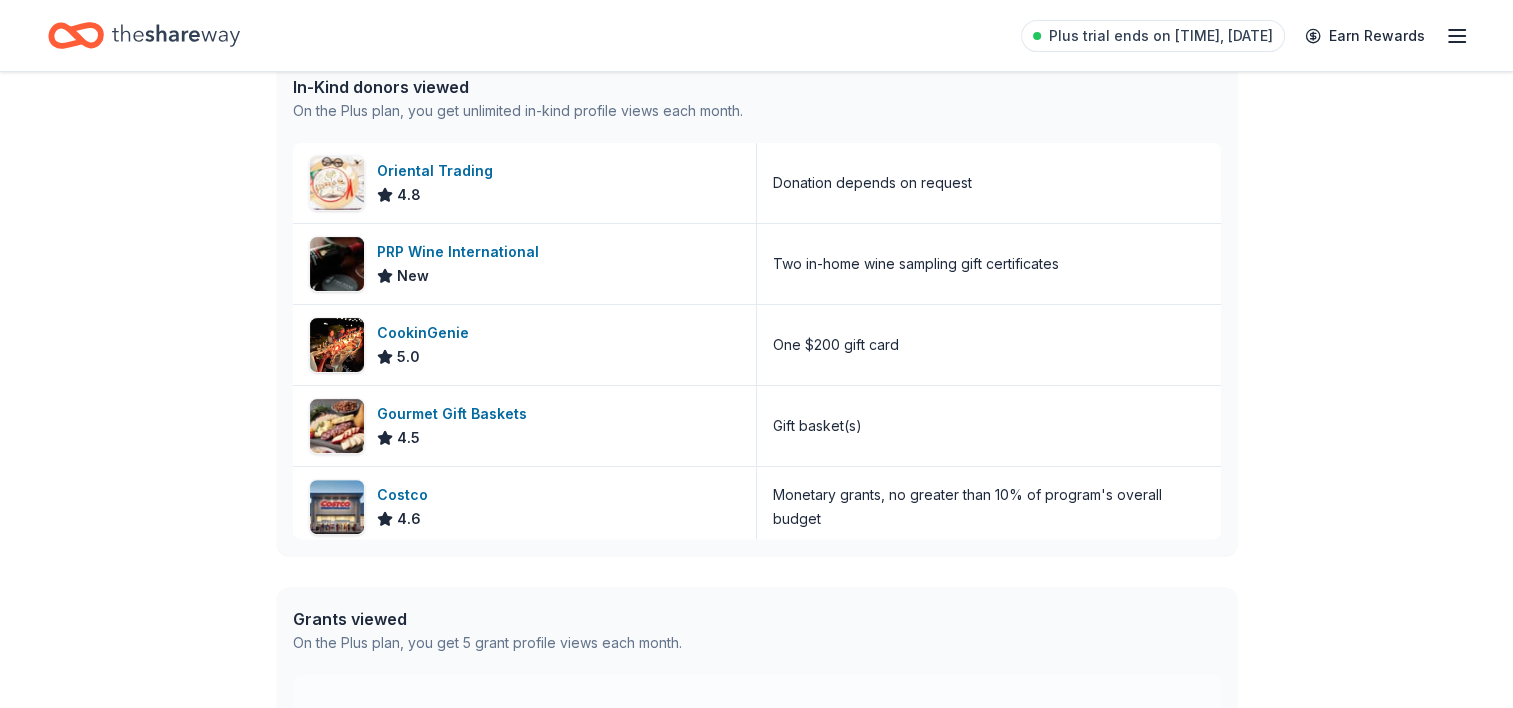 scroll, scrollTop: 547, scrollLeft: 0, axis: vertical 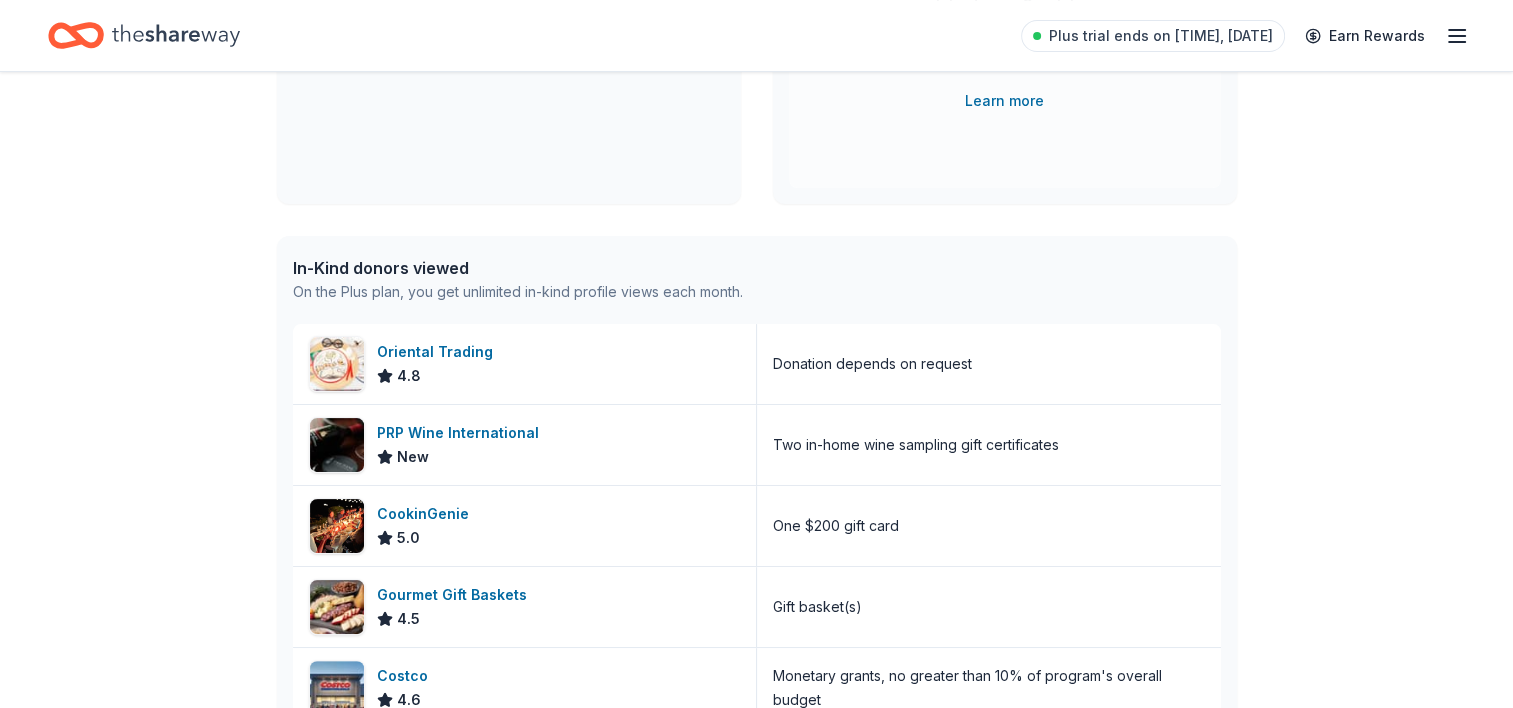 click on "In-Kind donors viewed" at bounding box center [518, 268] 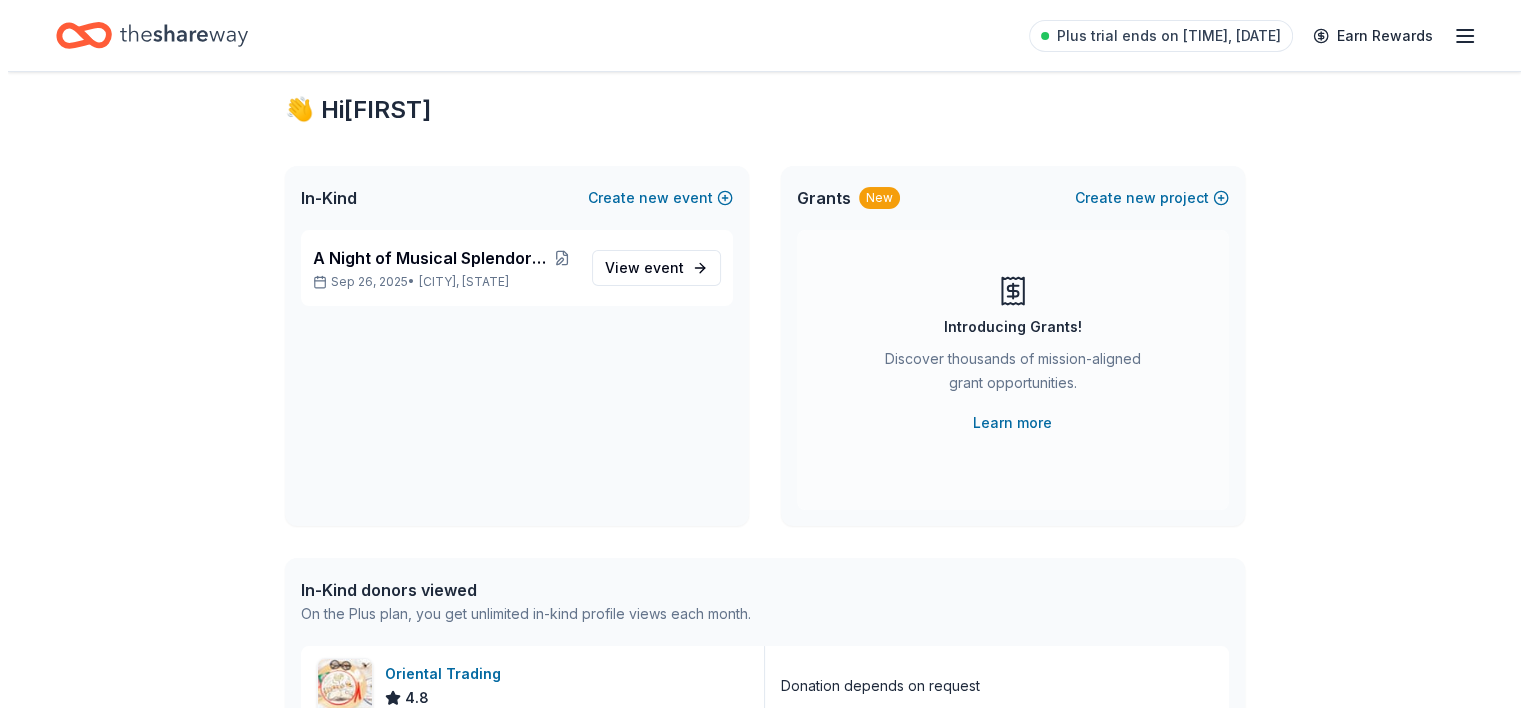 scroll, scrollTop: 0, scrollLeft: 0, axis: both 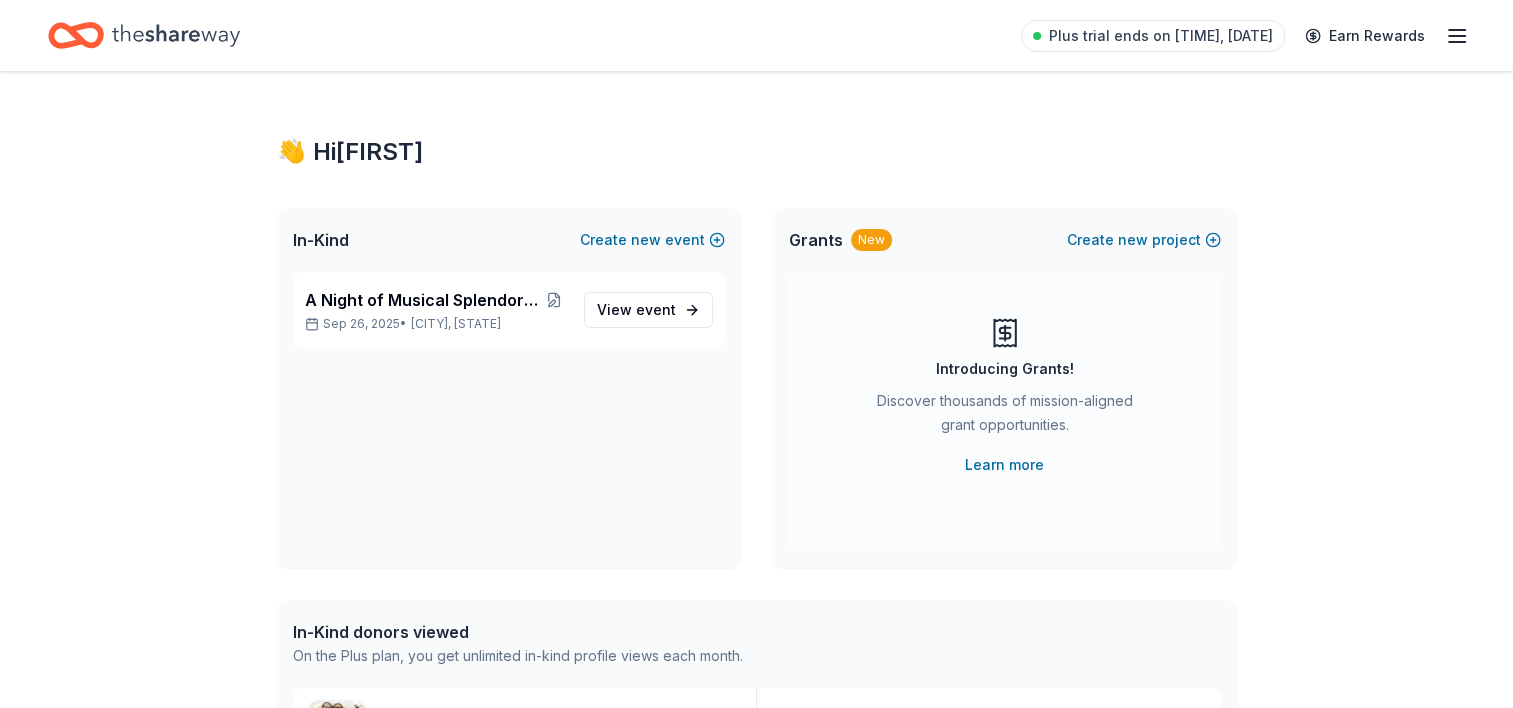 click on "View   event" at bounding box center [648, 310] 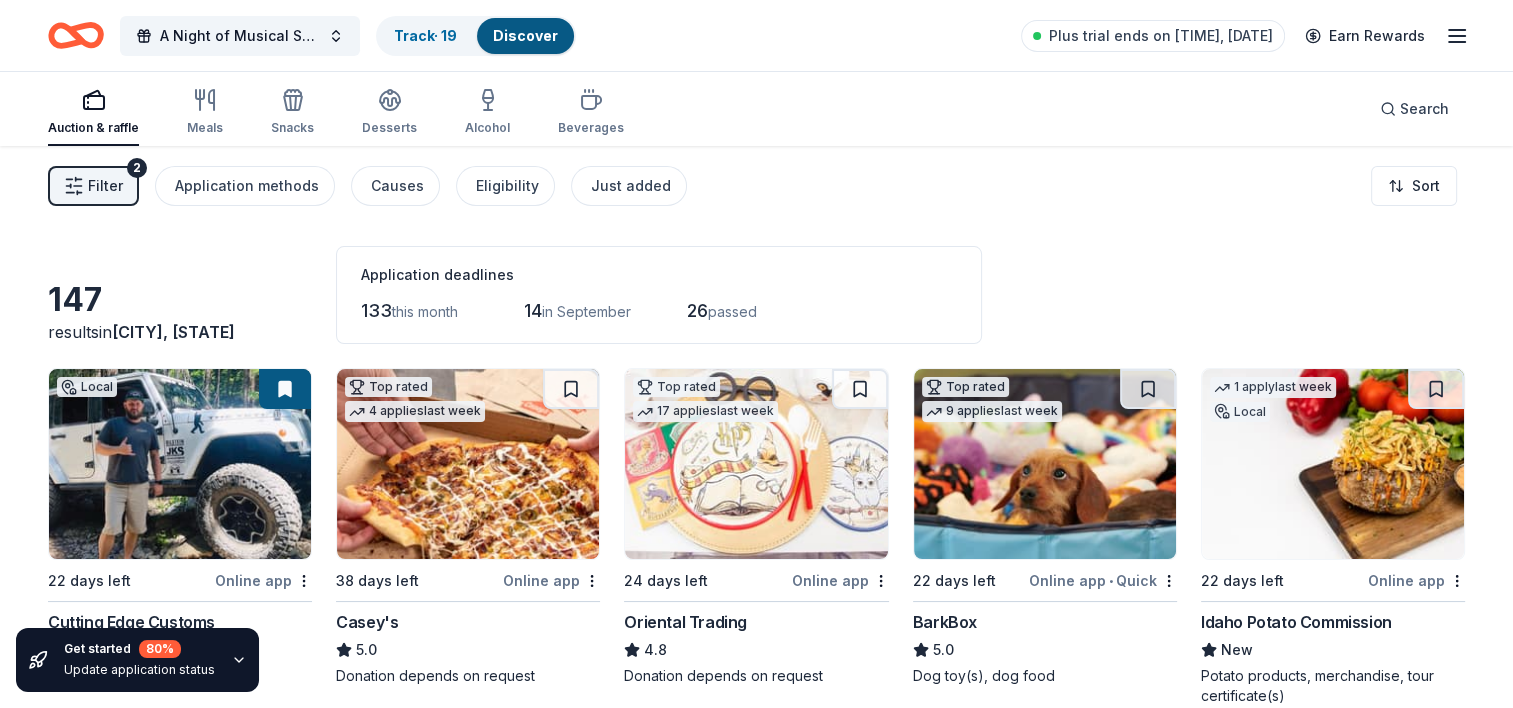 click on "Eligibility" at bounding box center (507, 186) 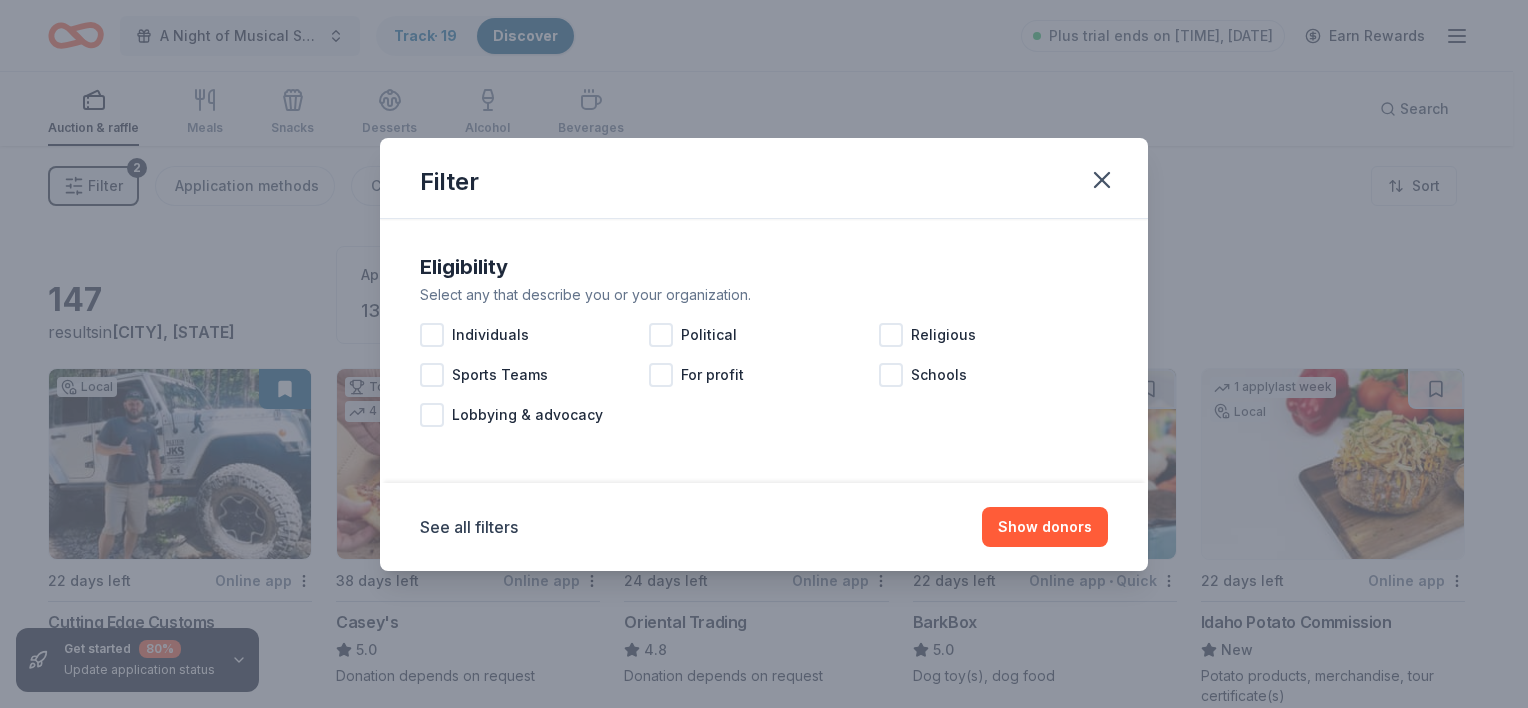 click on "See all filters" at bounding box center [469, 527] 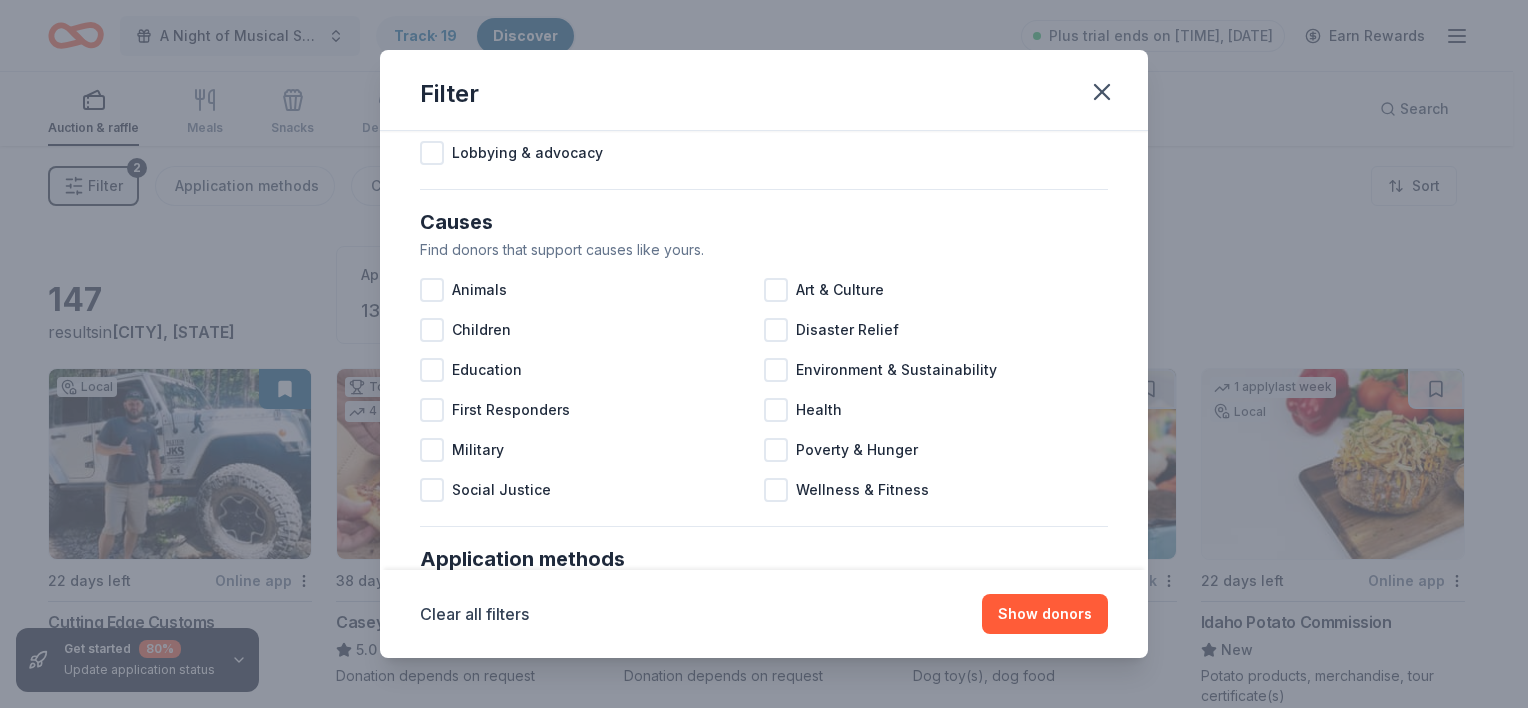 scroll, scrollTop: 182, scrollLeft: 0, axis: vertical 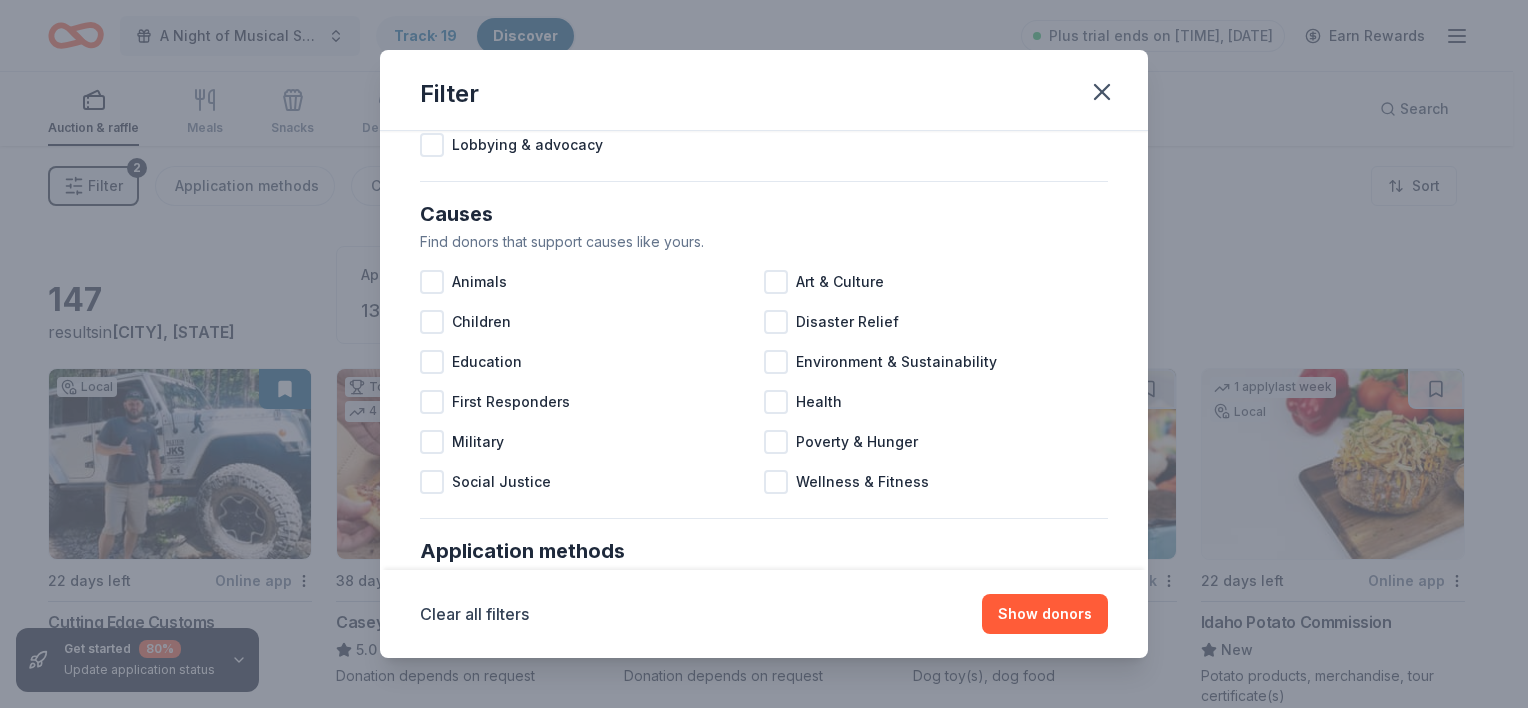 click at bounding box center [776, 282] 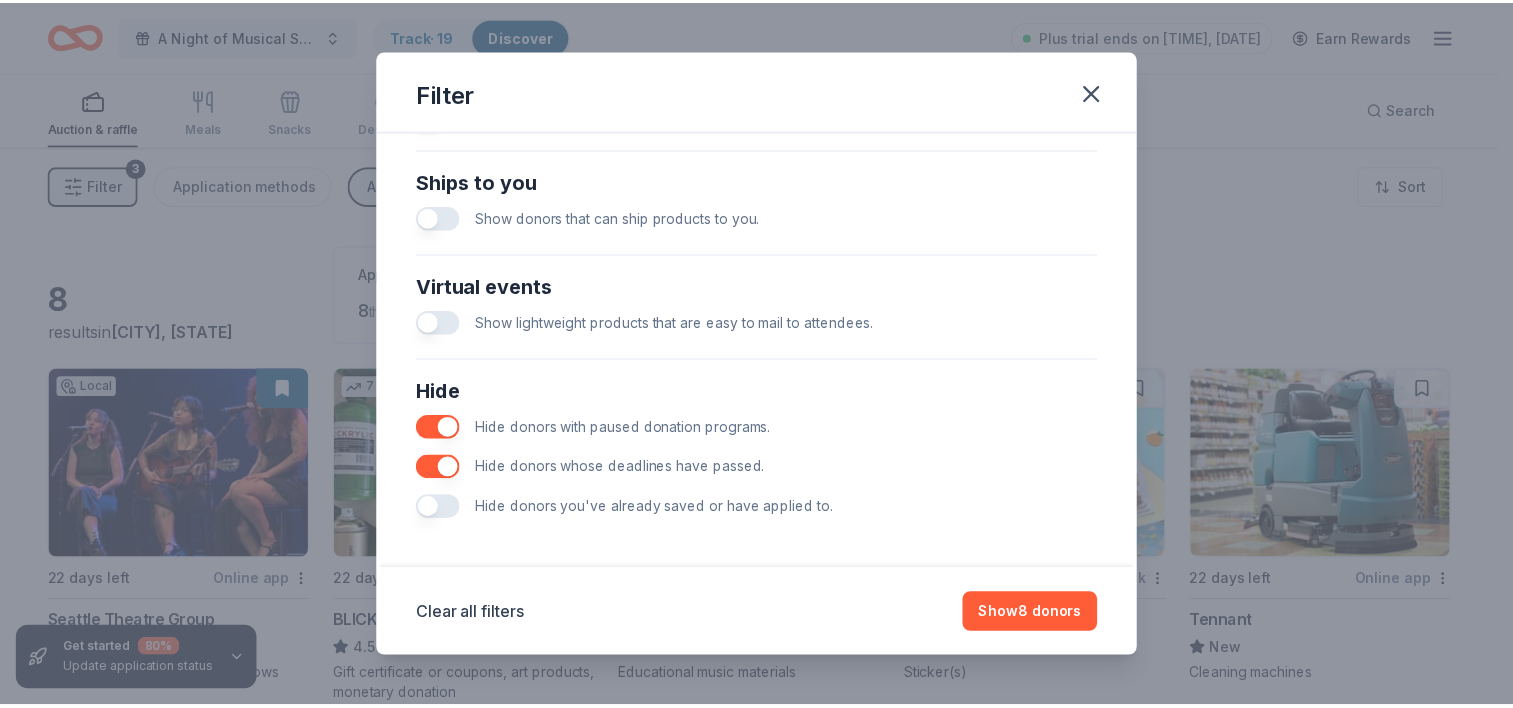 scroll, scrollTop: 876, scrollLeft: 0, axis: vertical 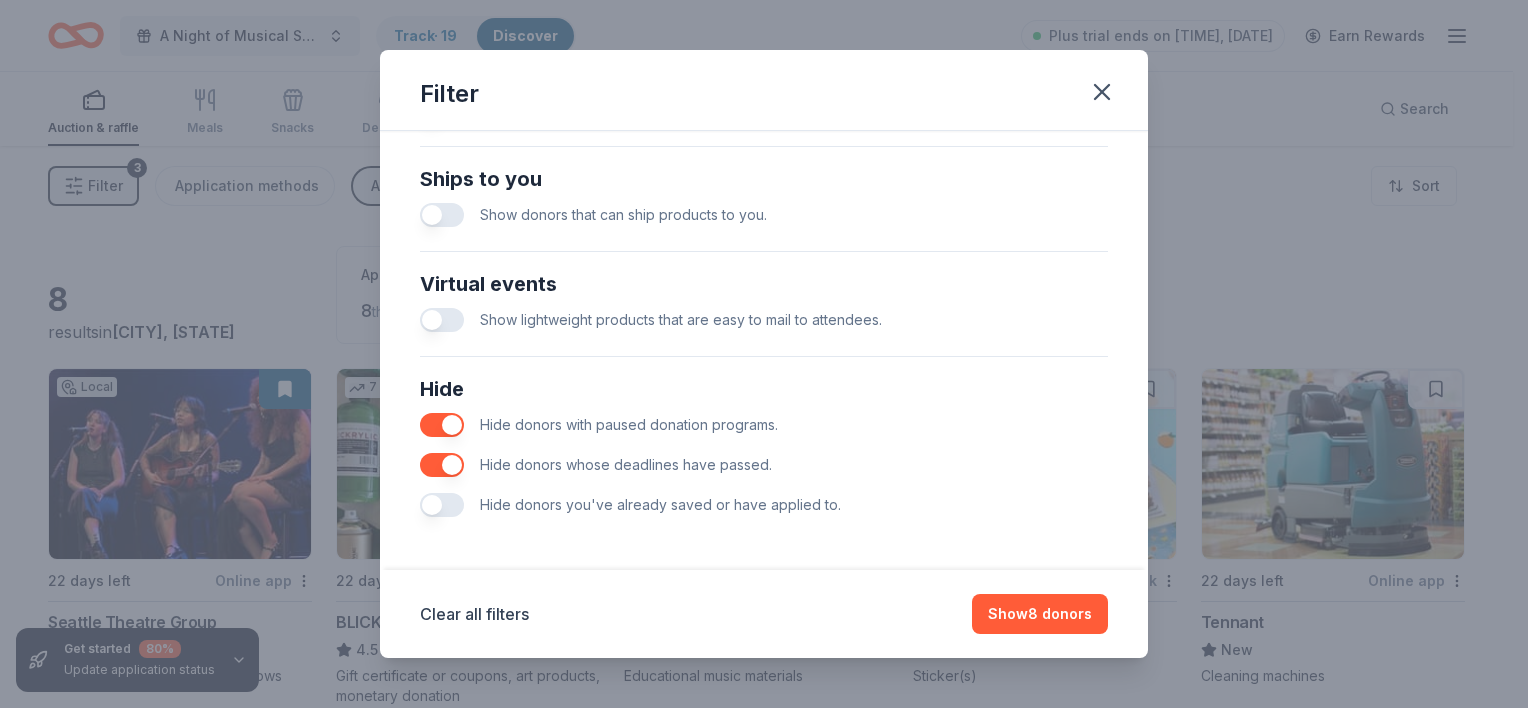 click on "Show  8   donors" at bounding box center [1040, 614] 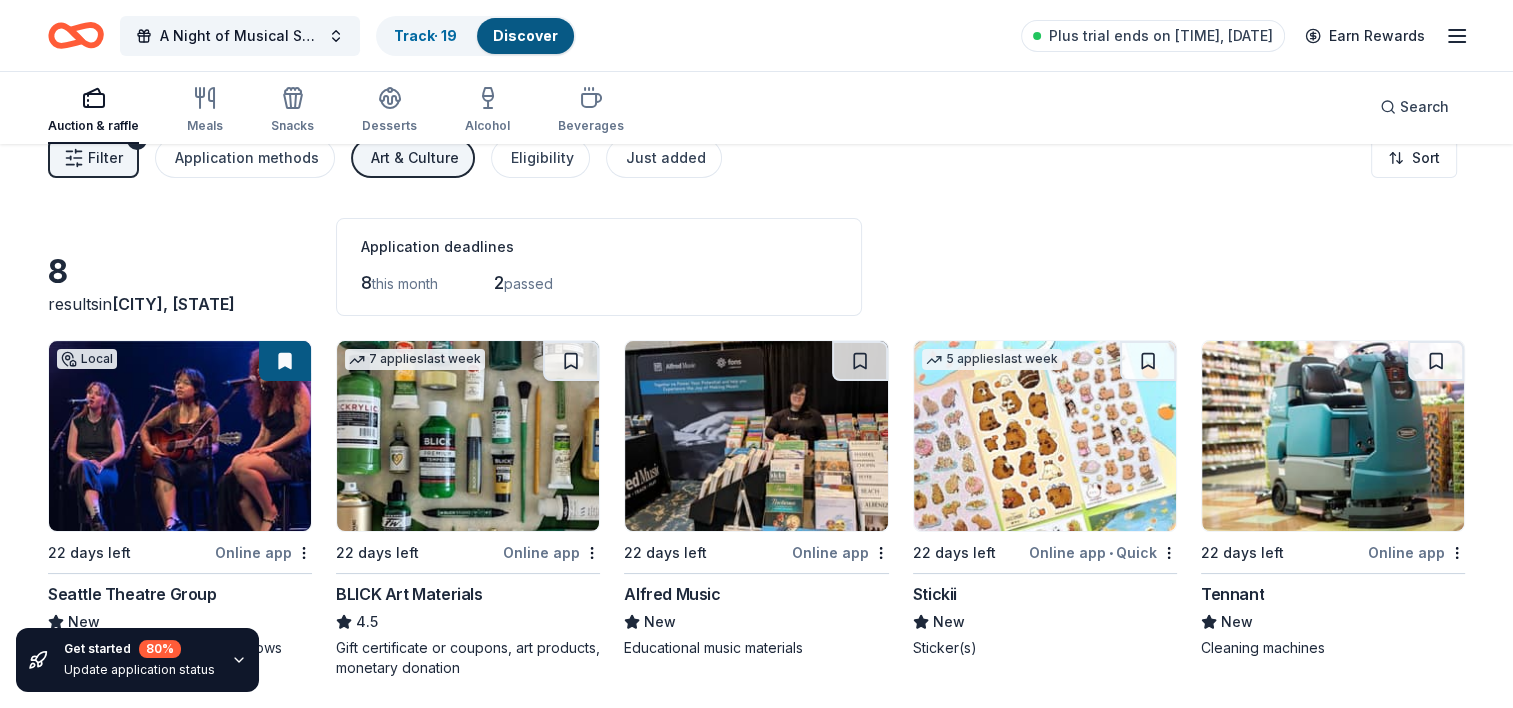 scroll, scrollTop: 0, scrollLeft: 0, axis: both 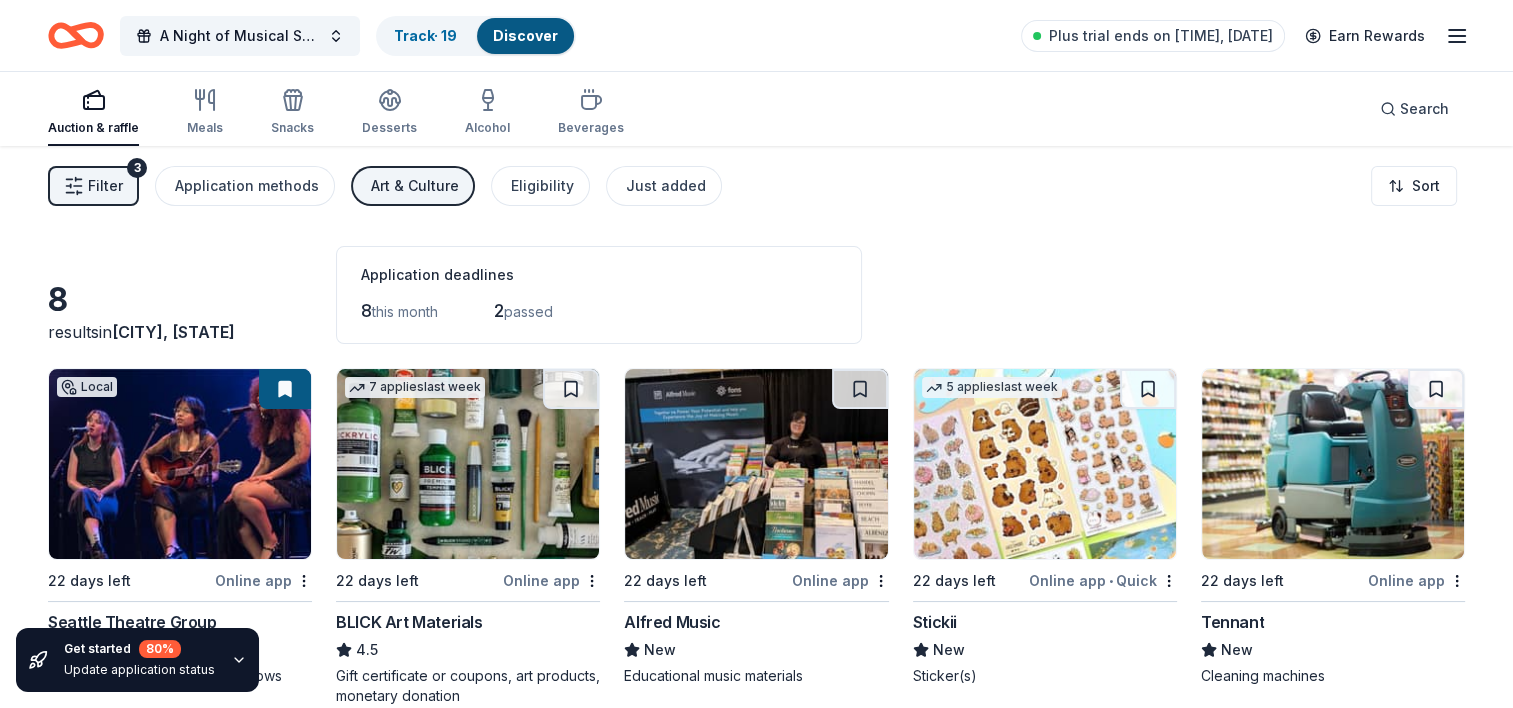 click on "Art & Culture" at bounding box center [413, 186] 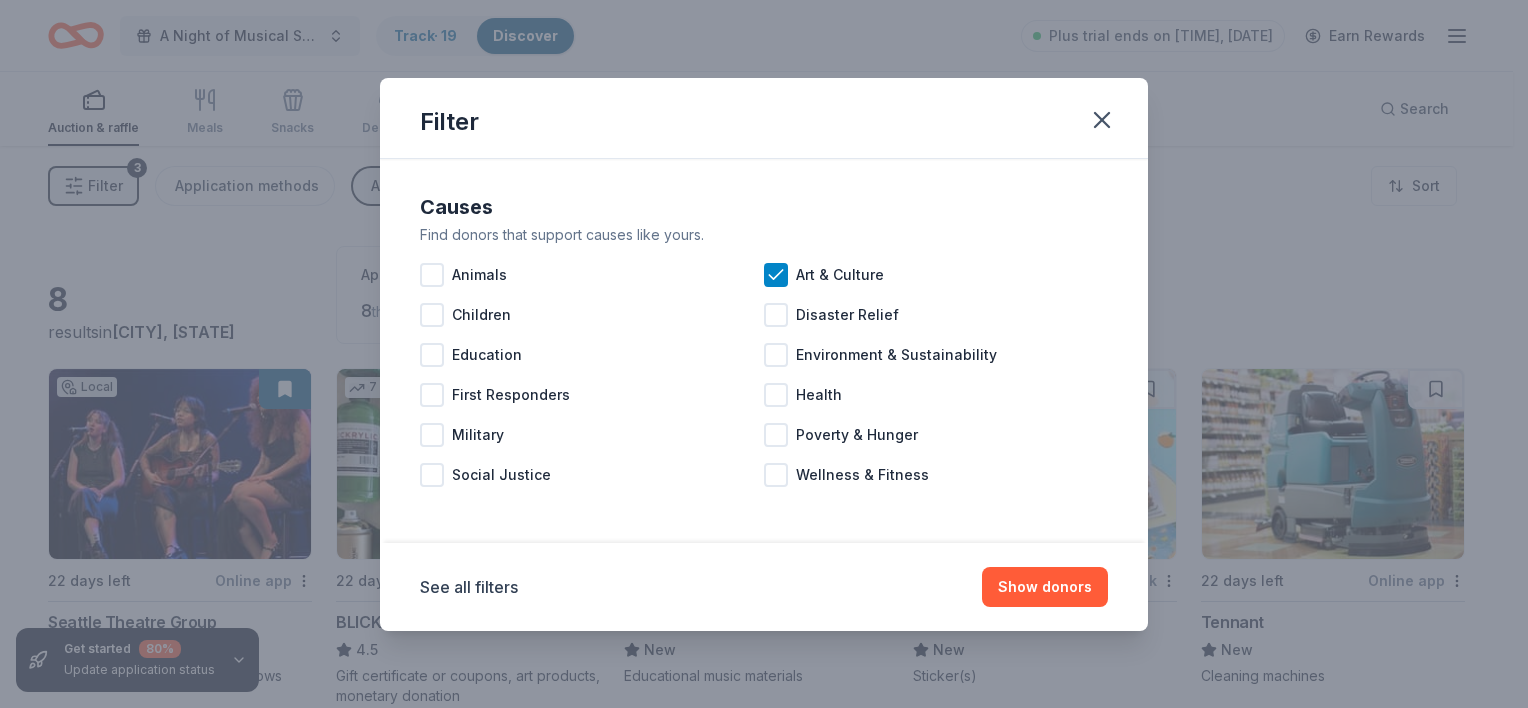 click 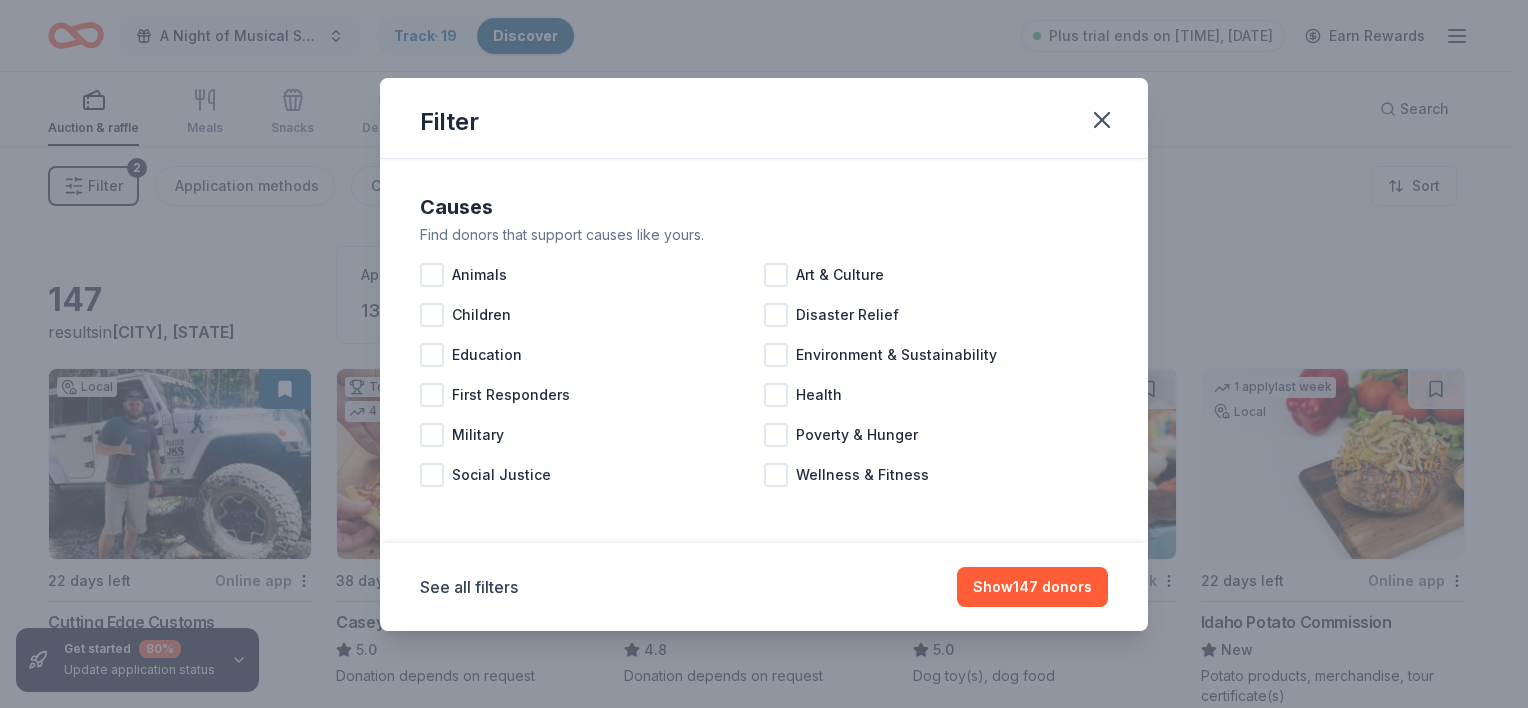 click on "Show  147   donors" at bounding box center (1032, 587) 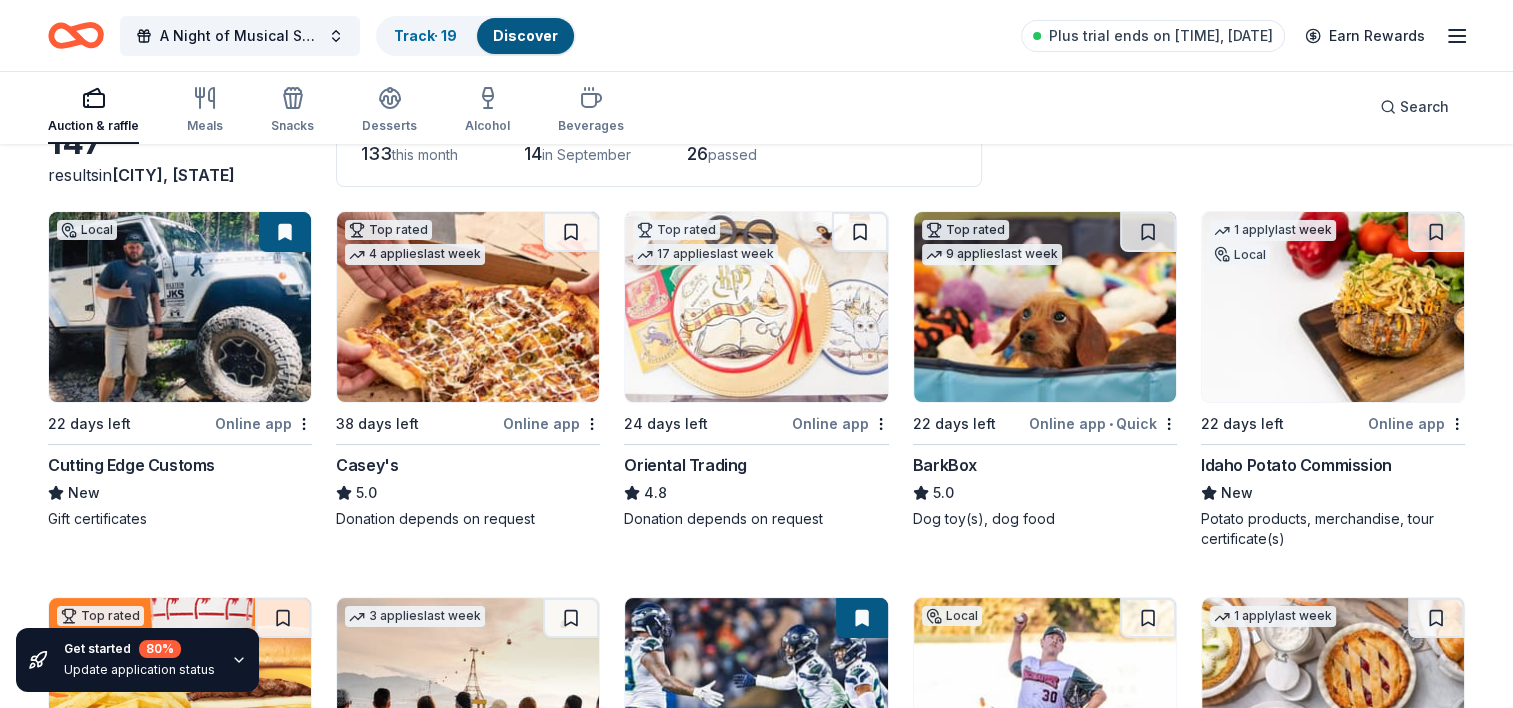 scroll, scrollTop: 160, scrollLeft: 0, axis: vertical 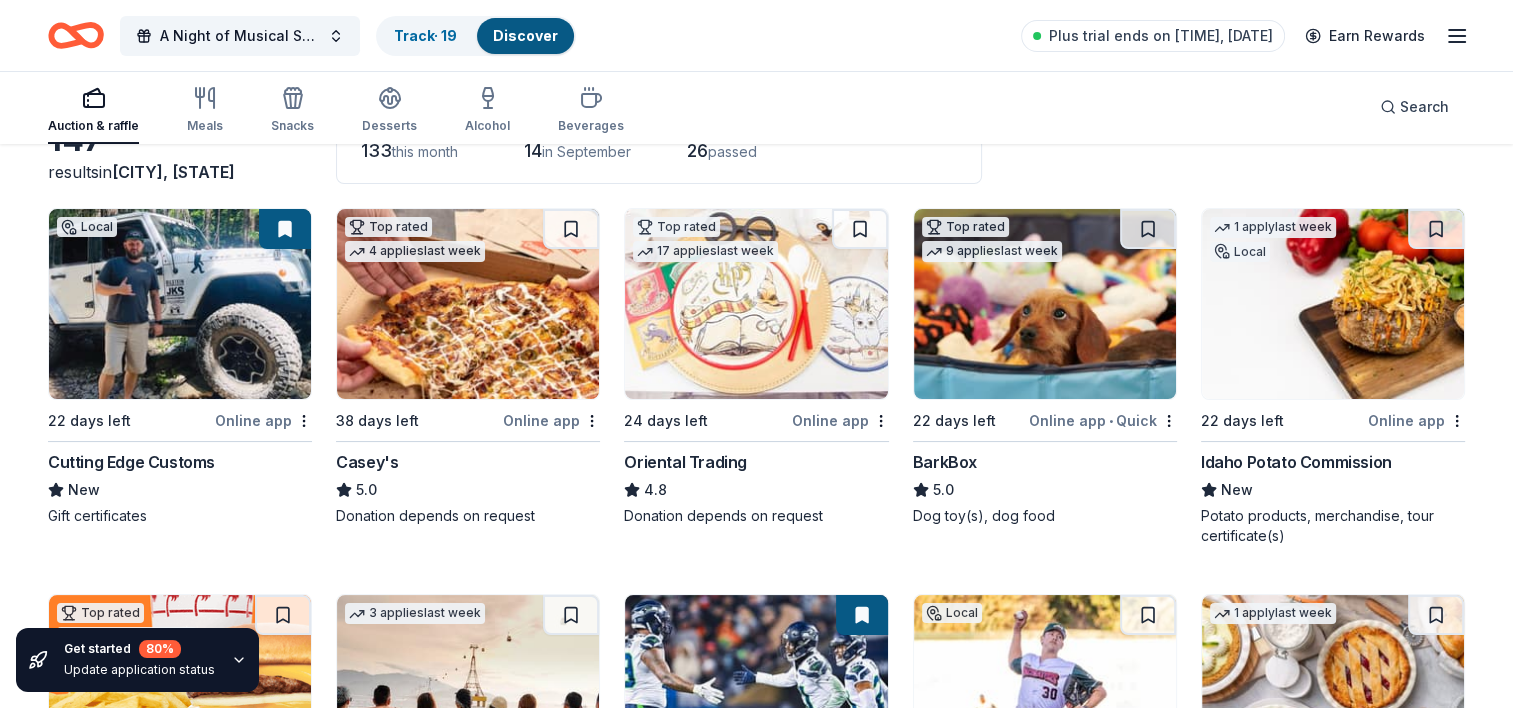 click on "Casey's" at bounding box center (367, 462) 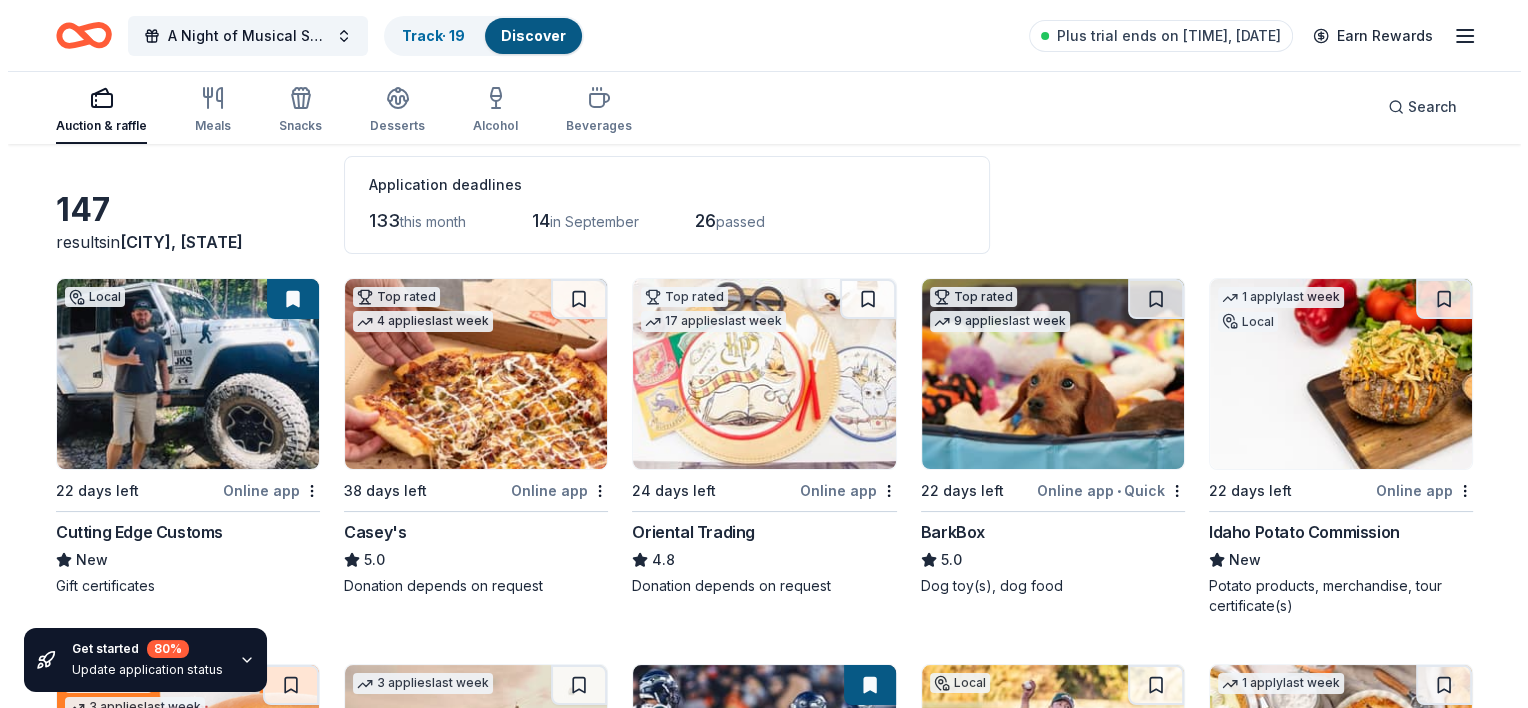 scroll, scrollTop: 0, scrollLeft: 0, axis: both 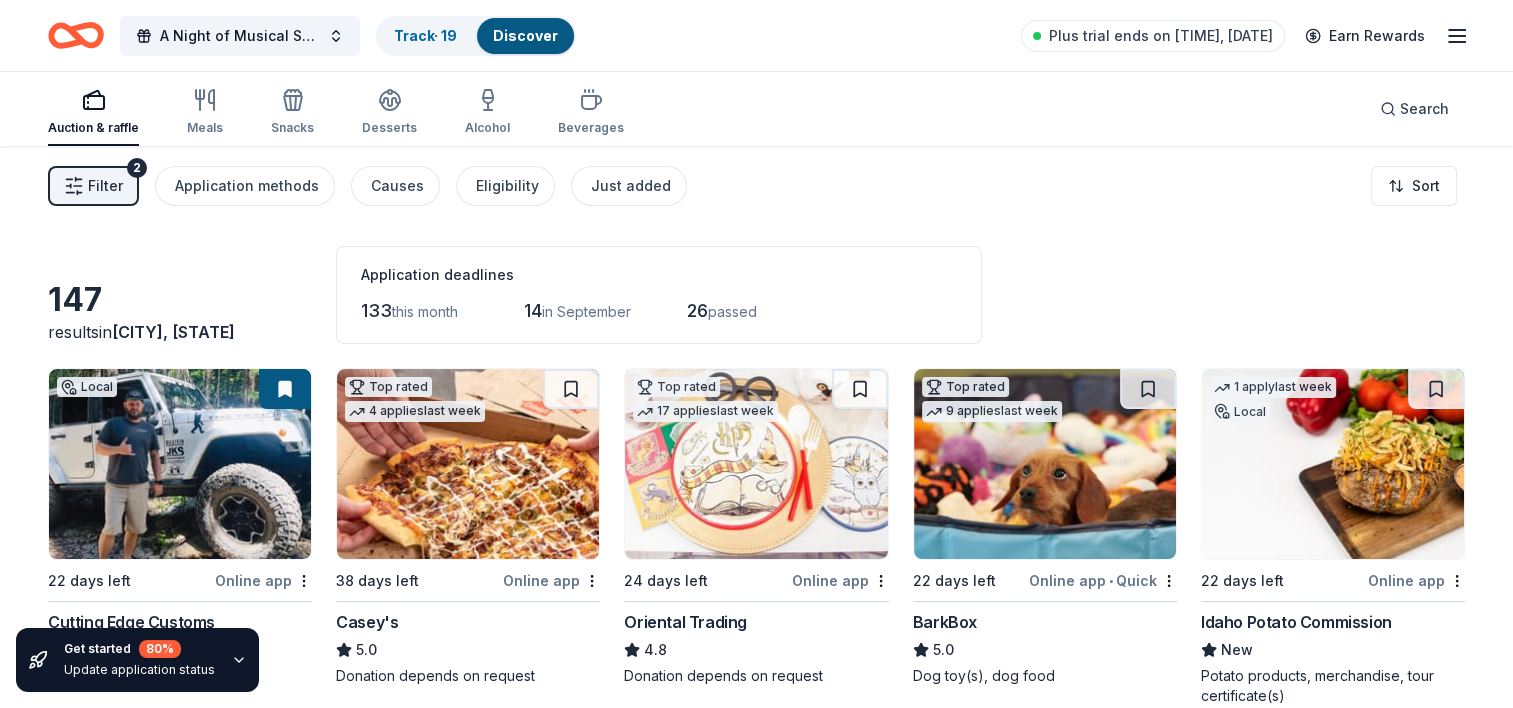 click on "Filter" at bounding box center [105, 186] 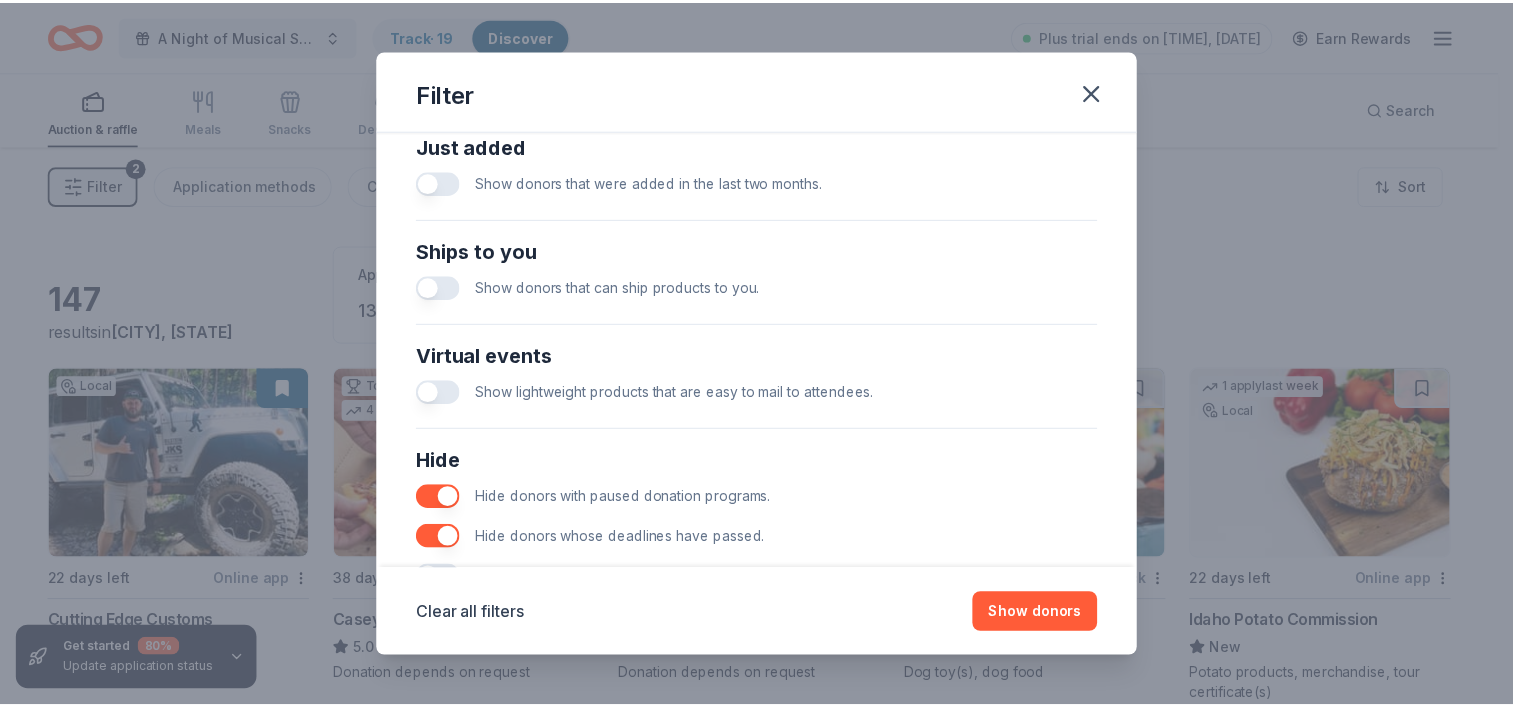 scroll, scrollTop: 805, scrollLeft: 0, axis: vertical 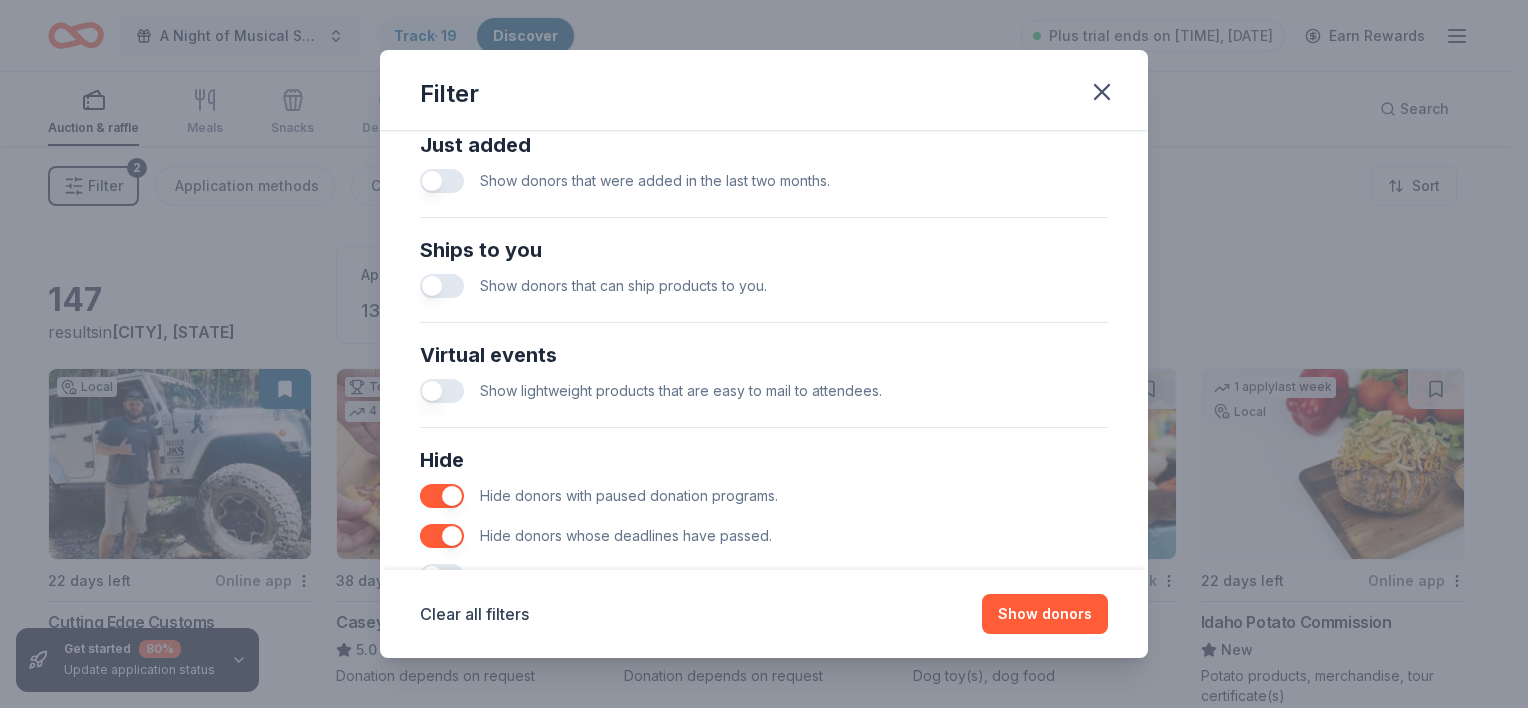 click at bounding box center (1102, 92) 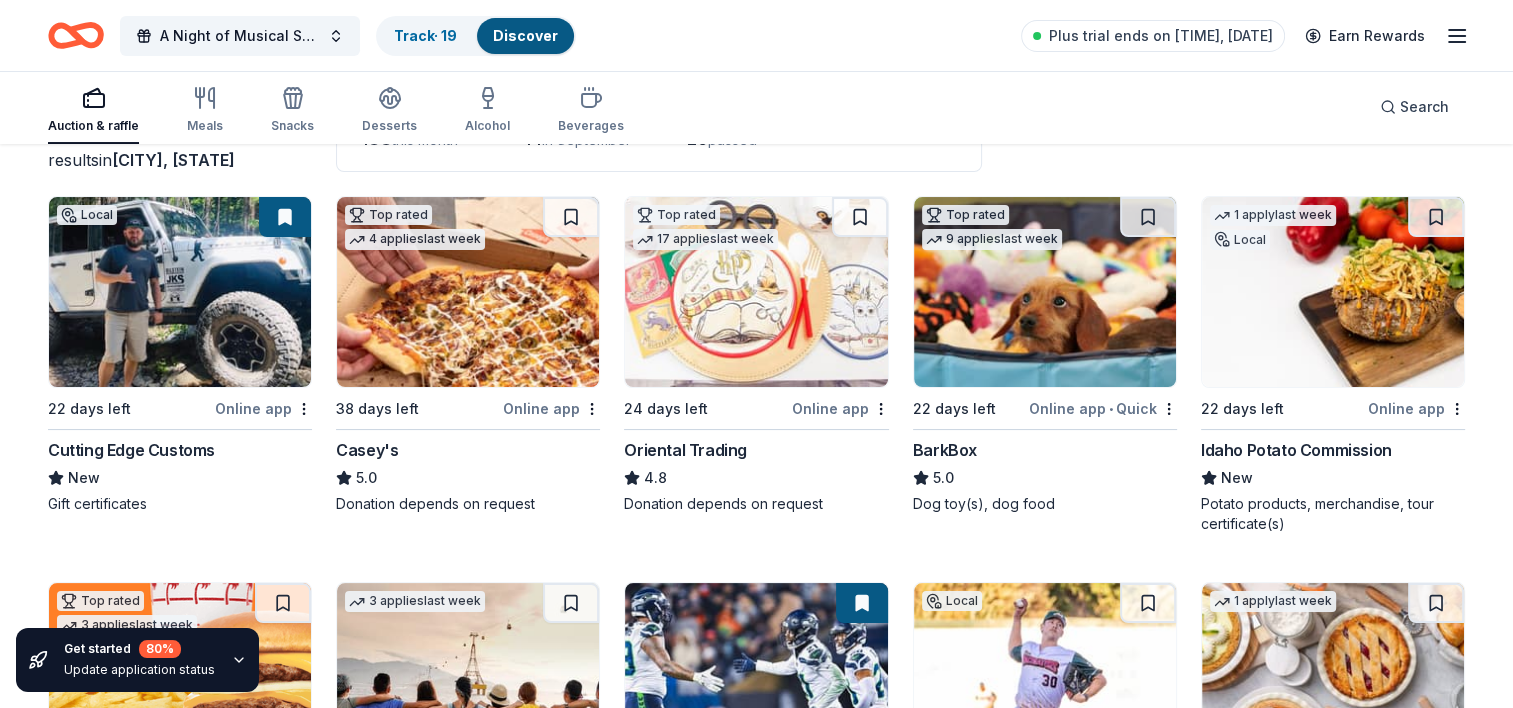 scroll, scrollTop: 173, scrollLeft: 0, axis: vertical 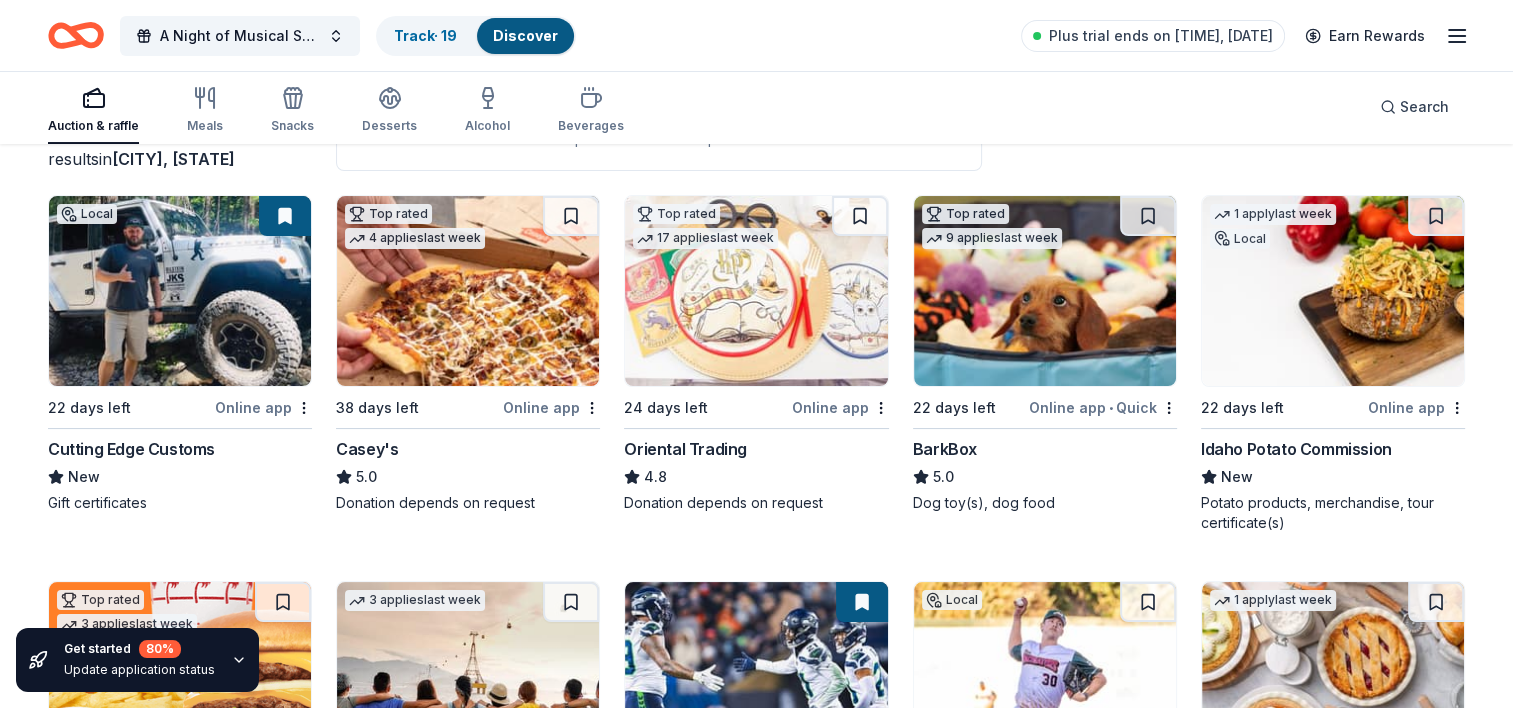 click on "Idaho Potato Commission" at bounding box center (1296, 449) 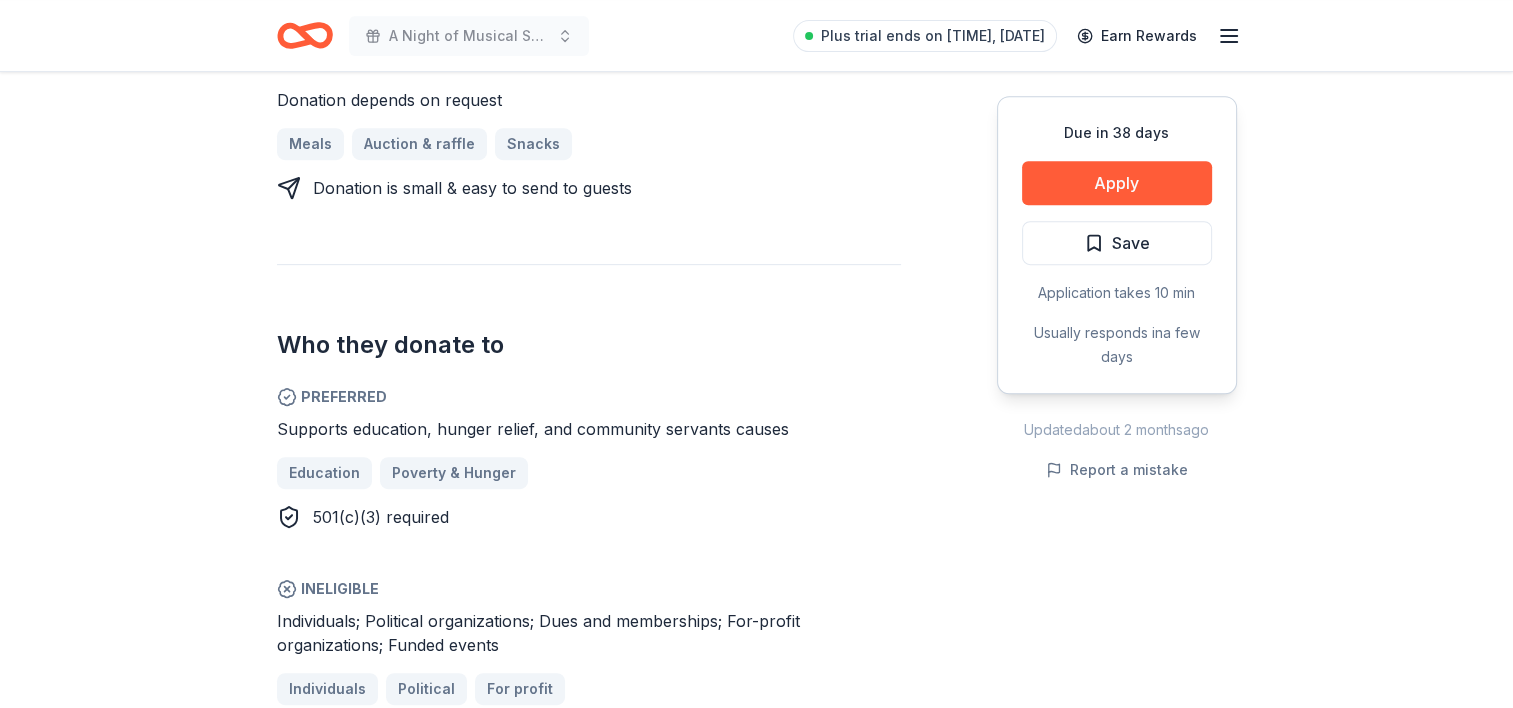 scroll, scrollTop: 868, scrollLeft: 0, axis: vertical 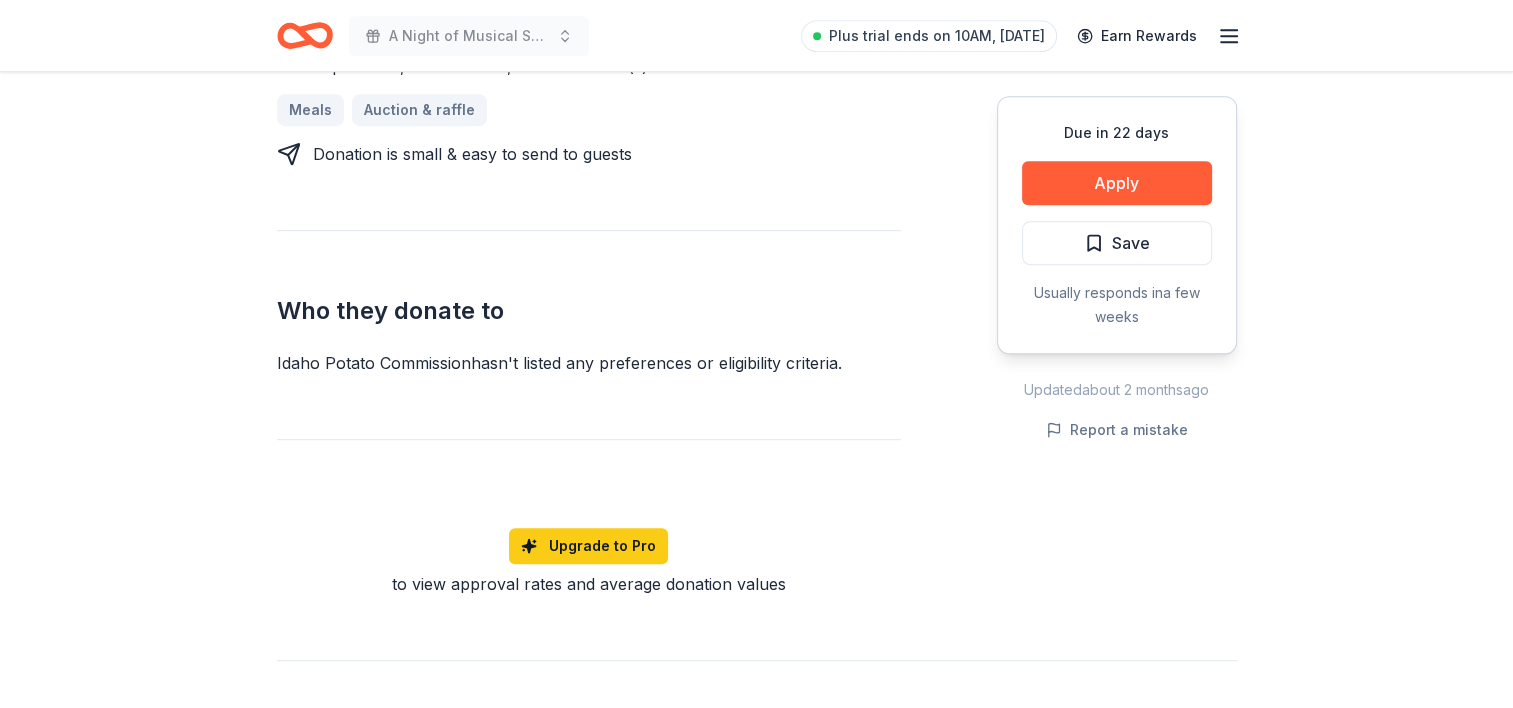 click on "Apply" at bounding box center (1117, 183) 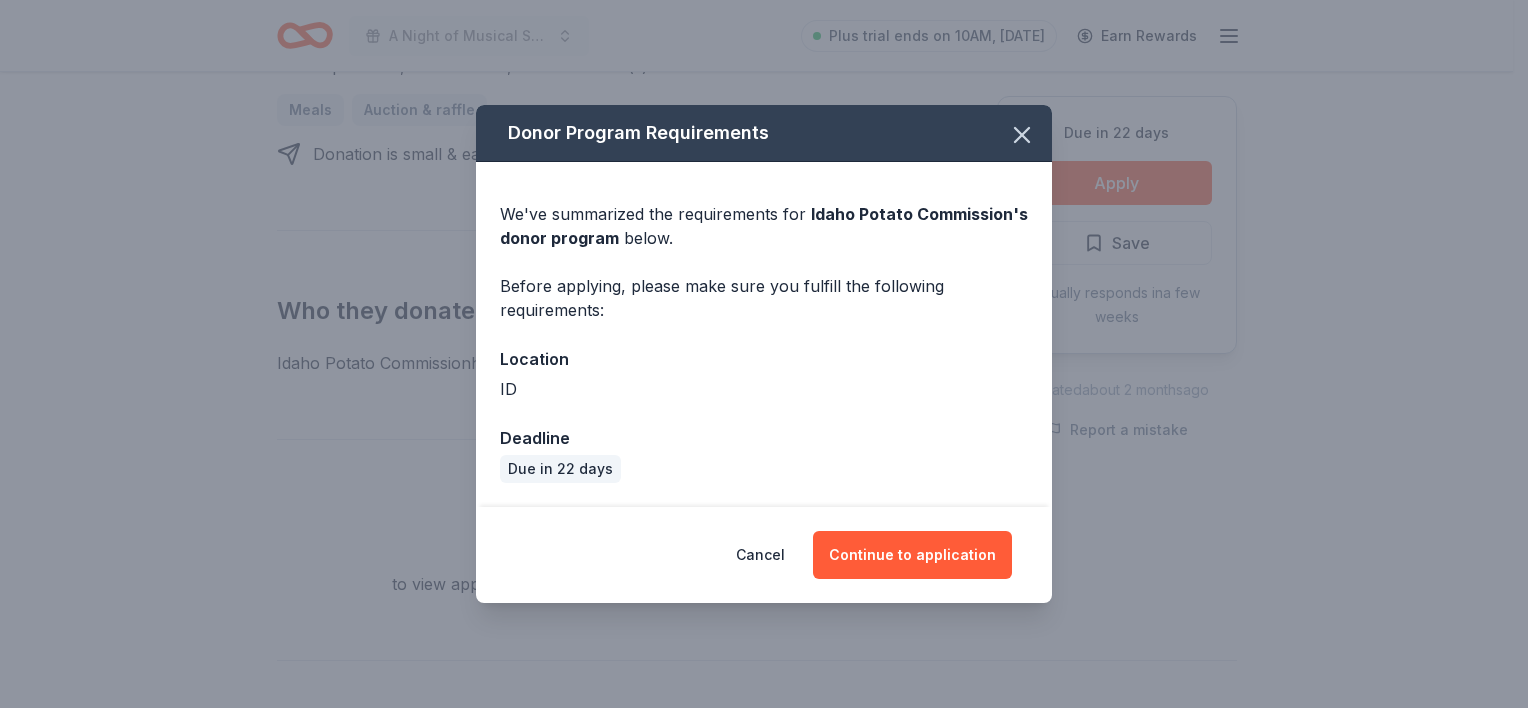 click on "Continue to application" at bounding box center (912, 555) 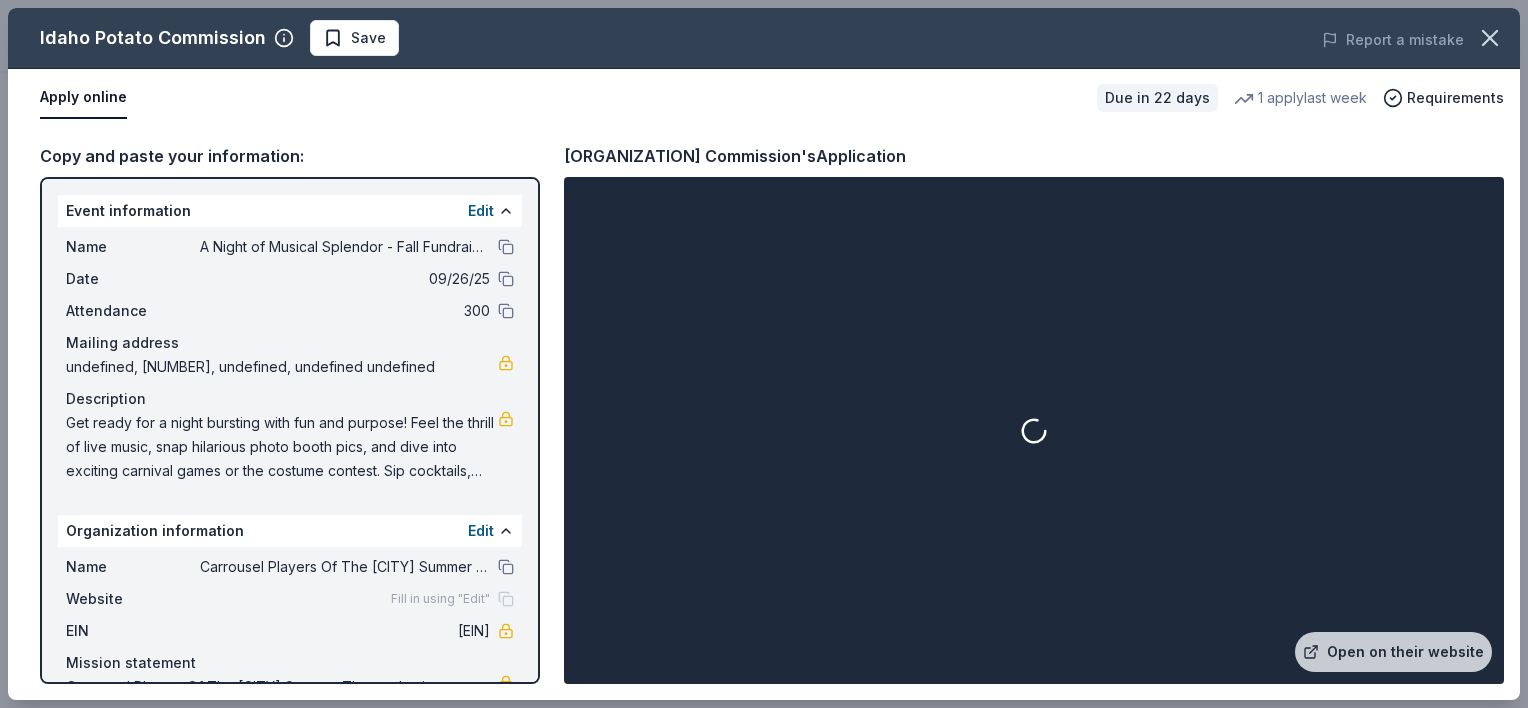click on "Open on their website" at bounding box center (1393, 652) 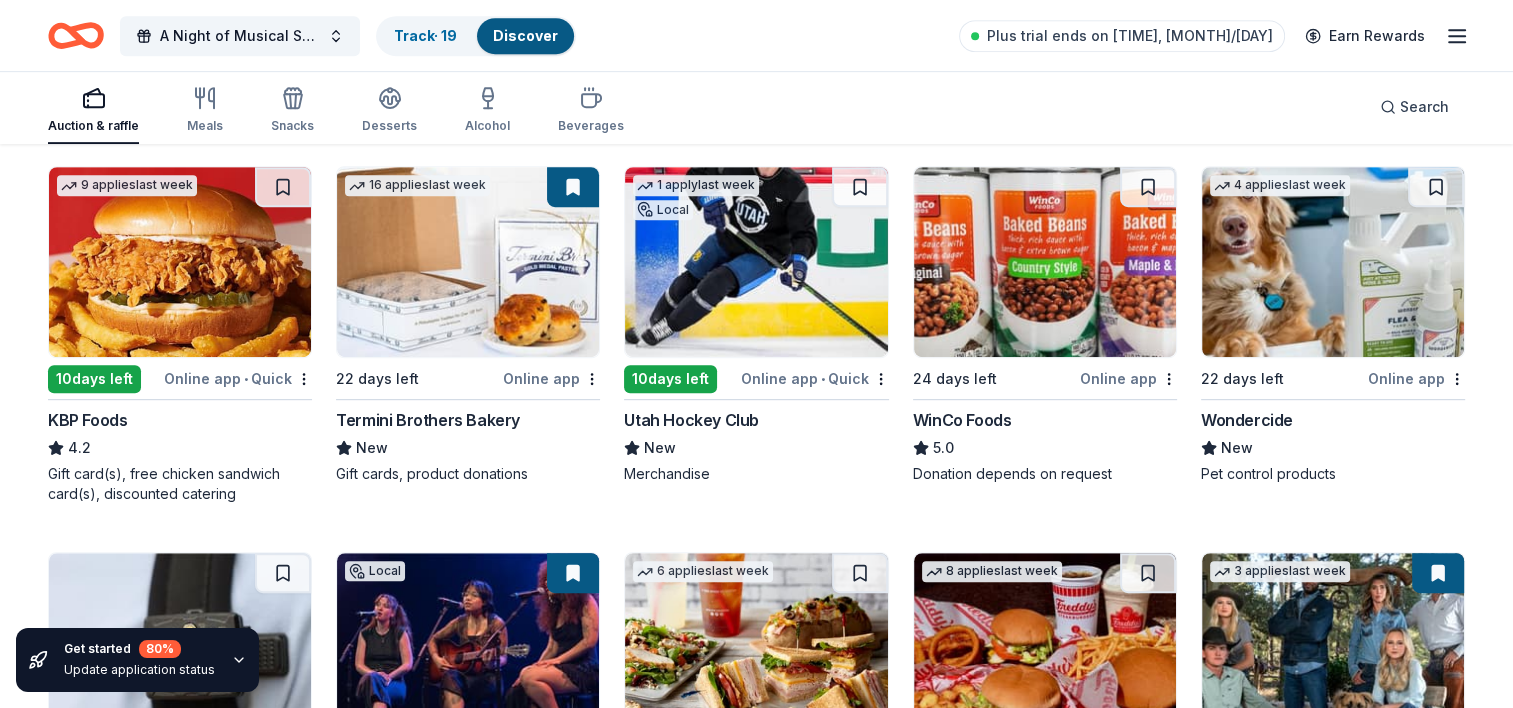scroll, scrollTop: 978, scrollLeft: 0, axis: vertical 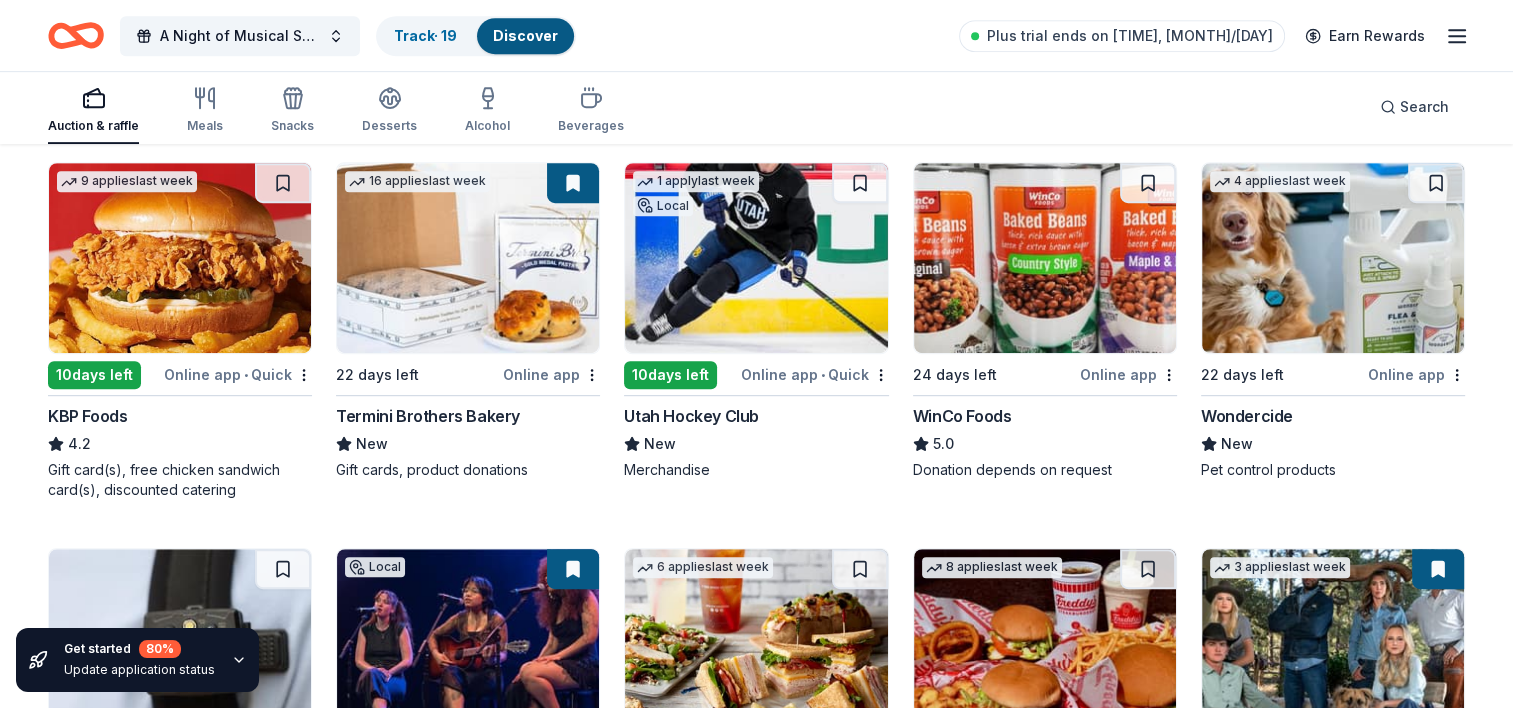 click on "WinCo Foods" at bounding box center [962, 416] 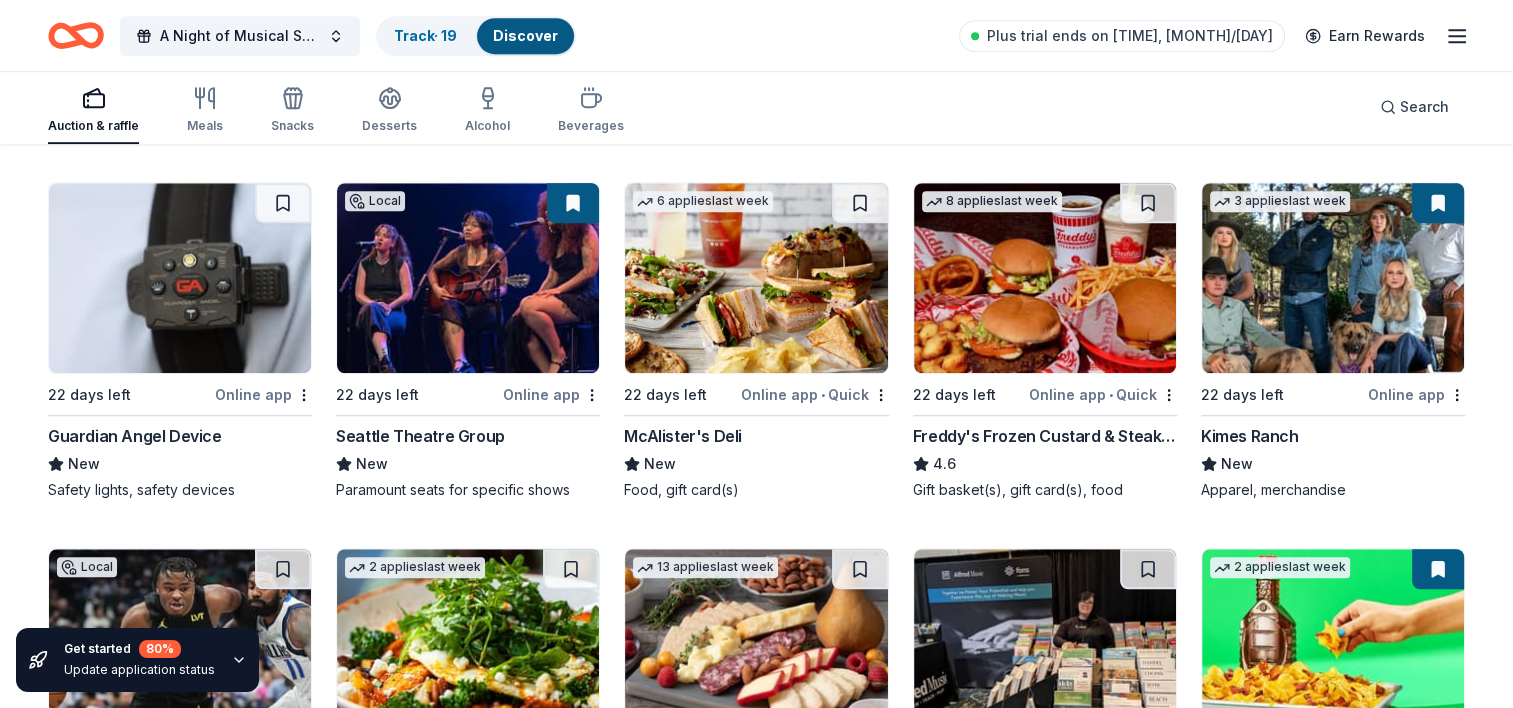 scroll, scrollTop: 1347, scrollLeft: 0, axis: vertical 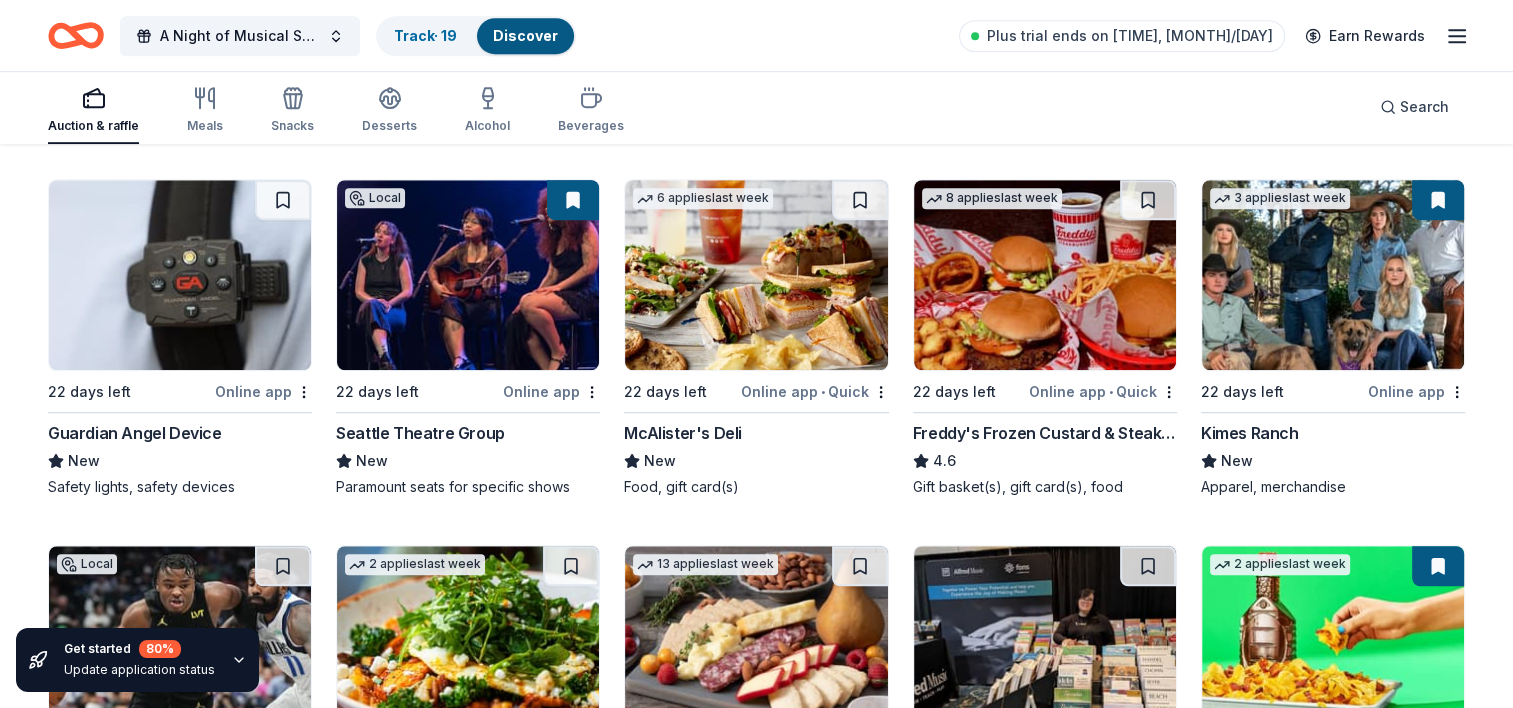 click on "Seattle Theatre Group" at bounding box center (420, 433) 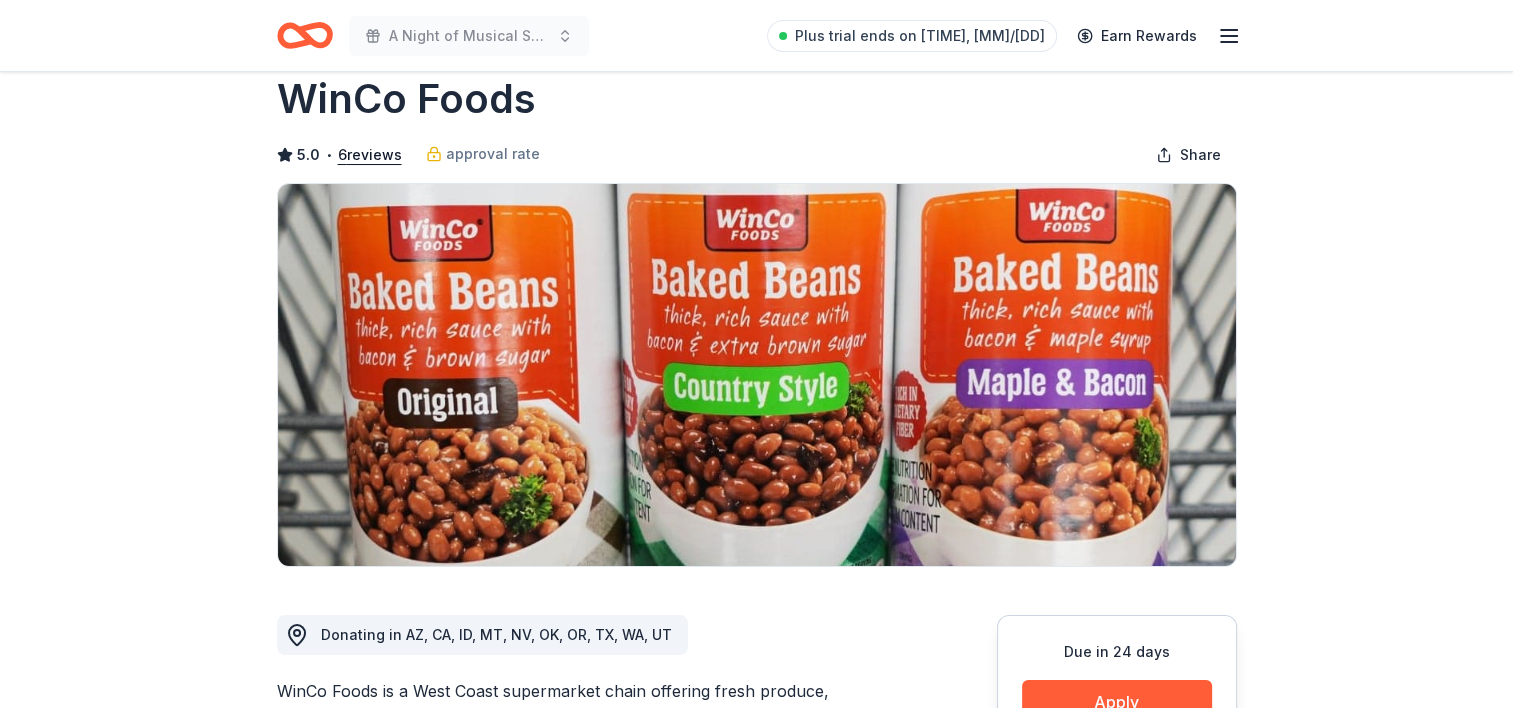 scroll, scrollTop: 0, scrollLeft: 0, axis: both 